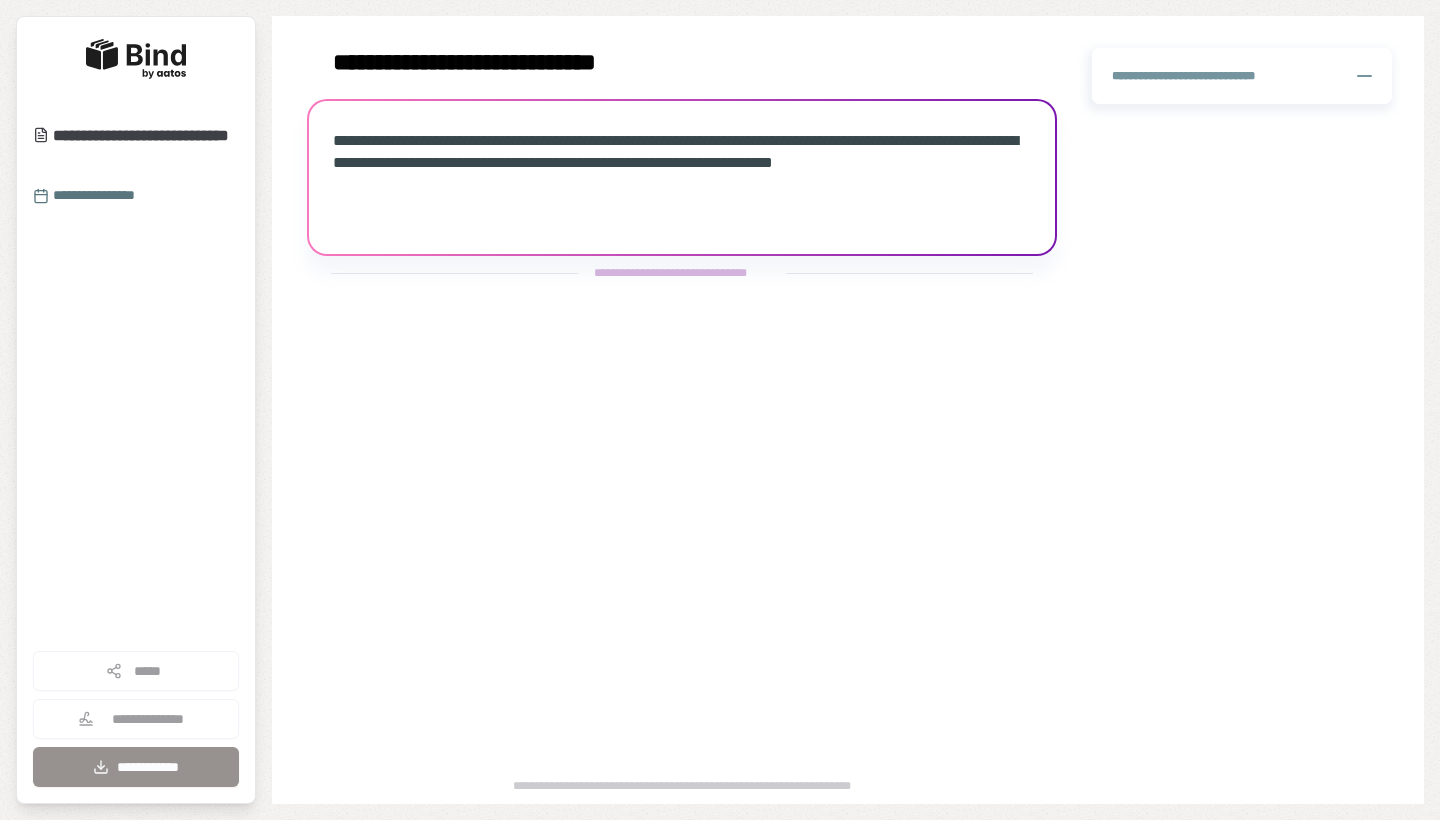 scroll, scrollTop: 0, scrollLeft: 0, axis: both 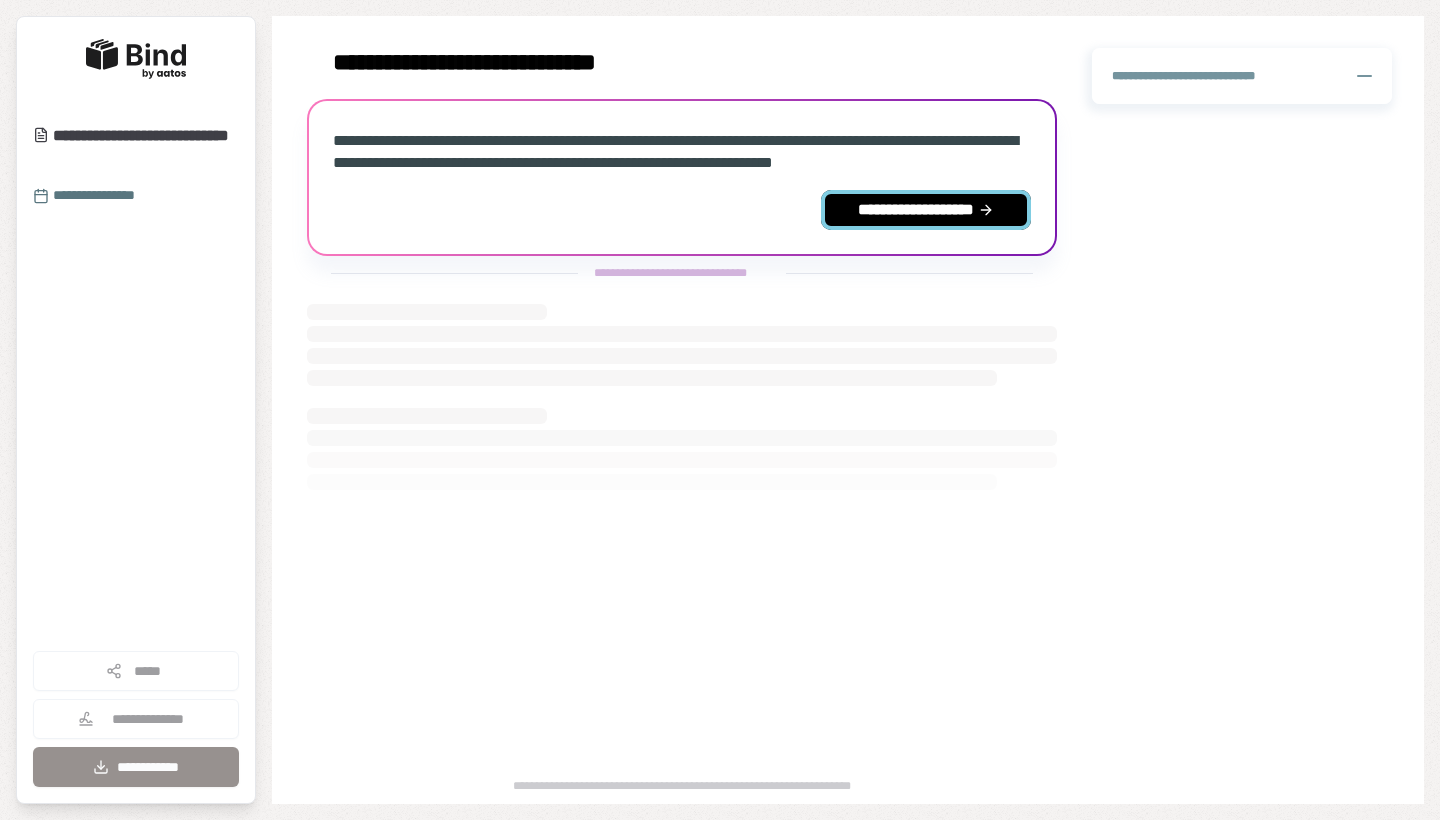 click on "**********" at bounding box center [926, 210] 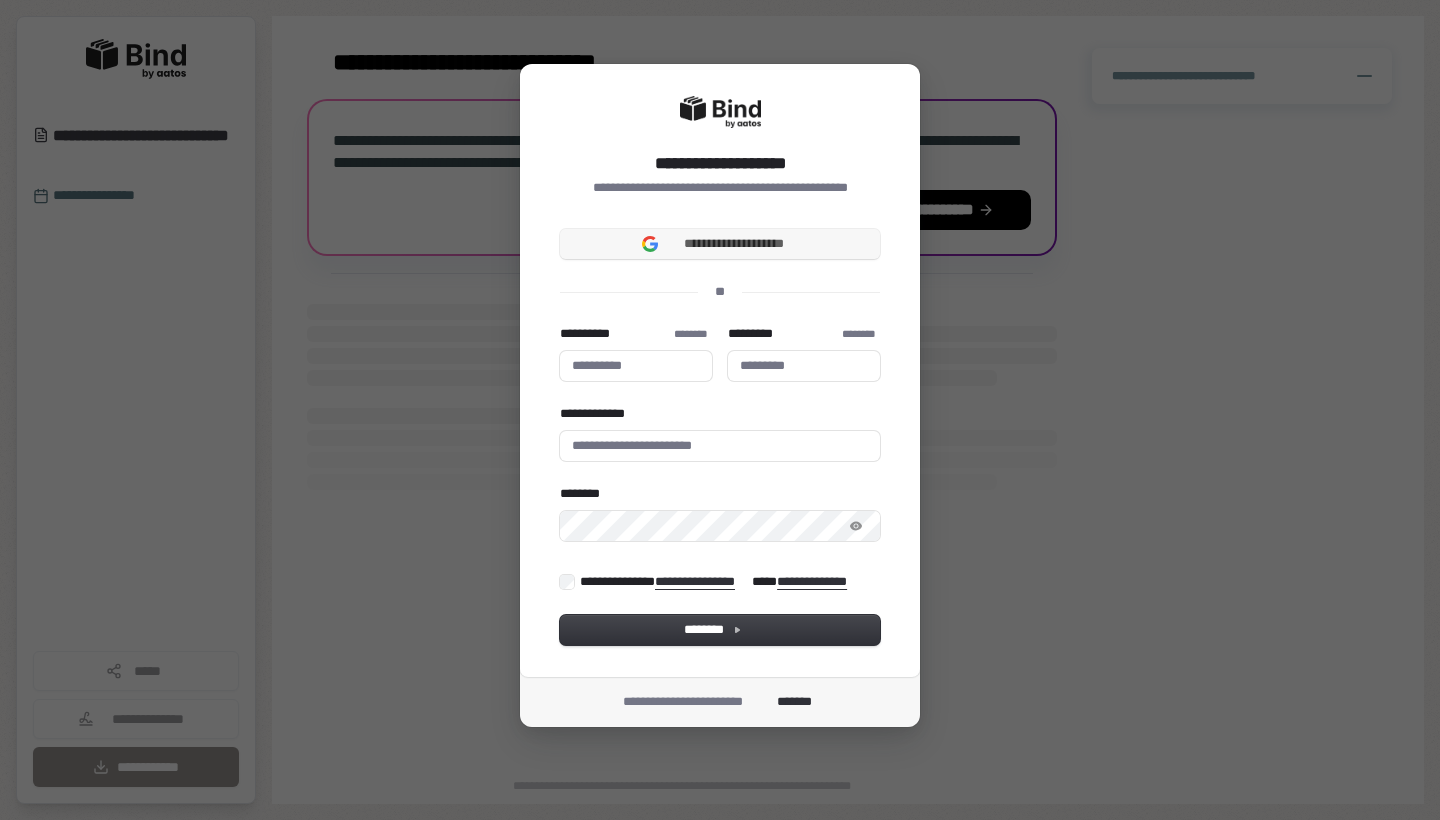 click on "**********" at bounding box center (720, 244) 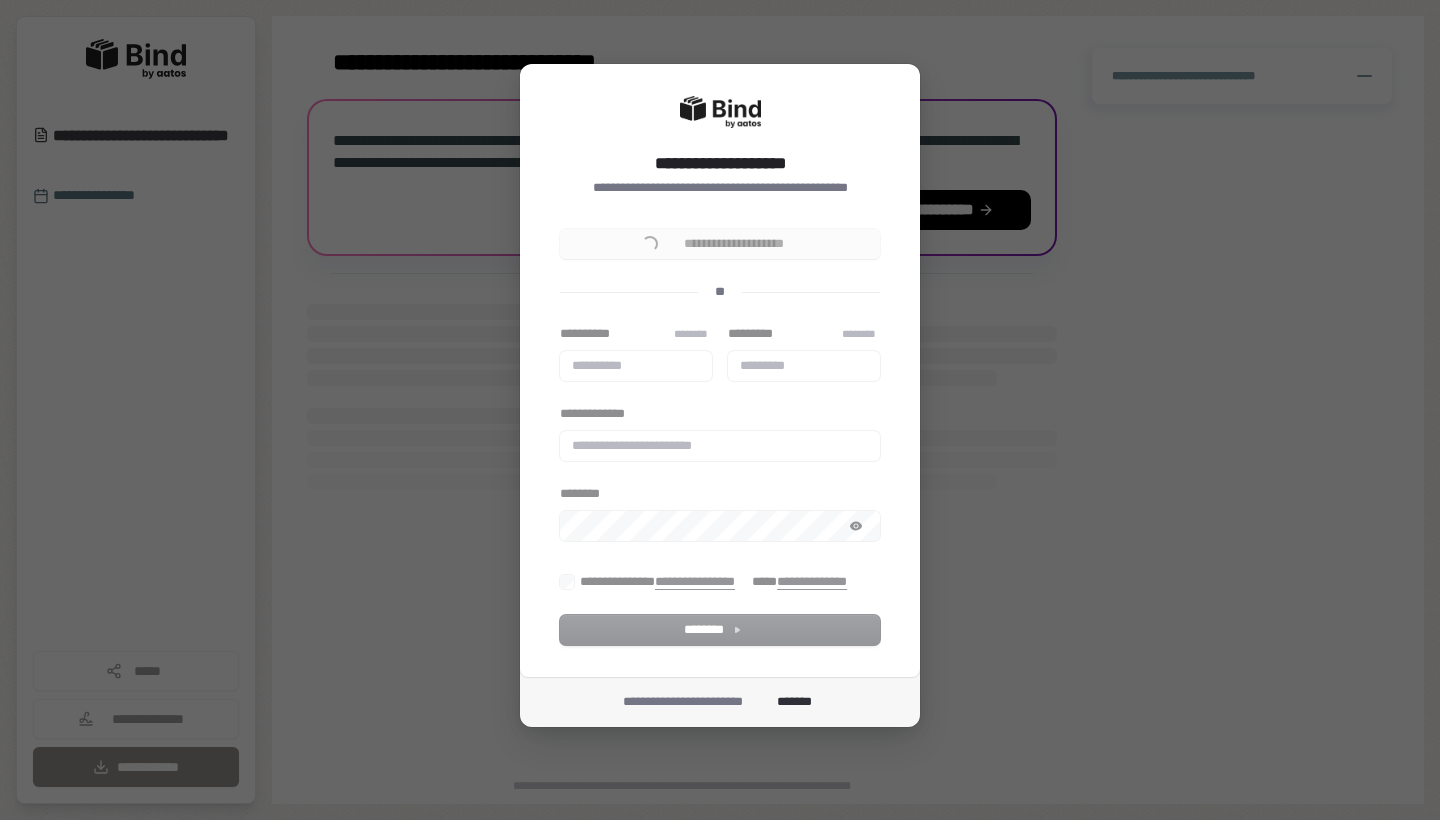 type 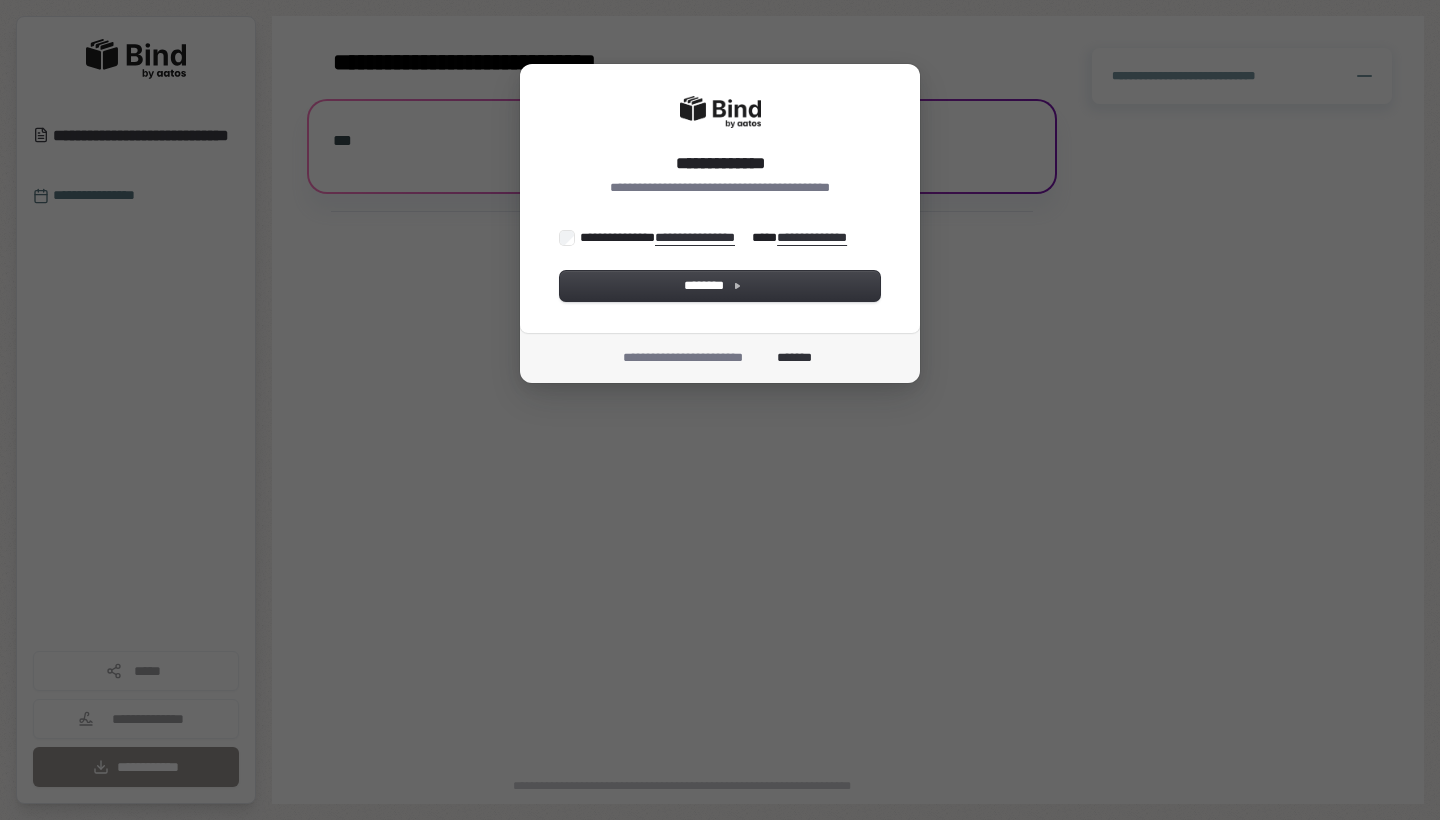 scroll, scrollTop: 0, scrollLeft: 0, axis: both 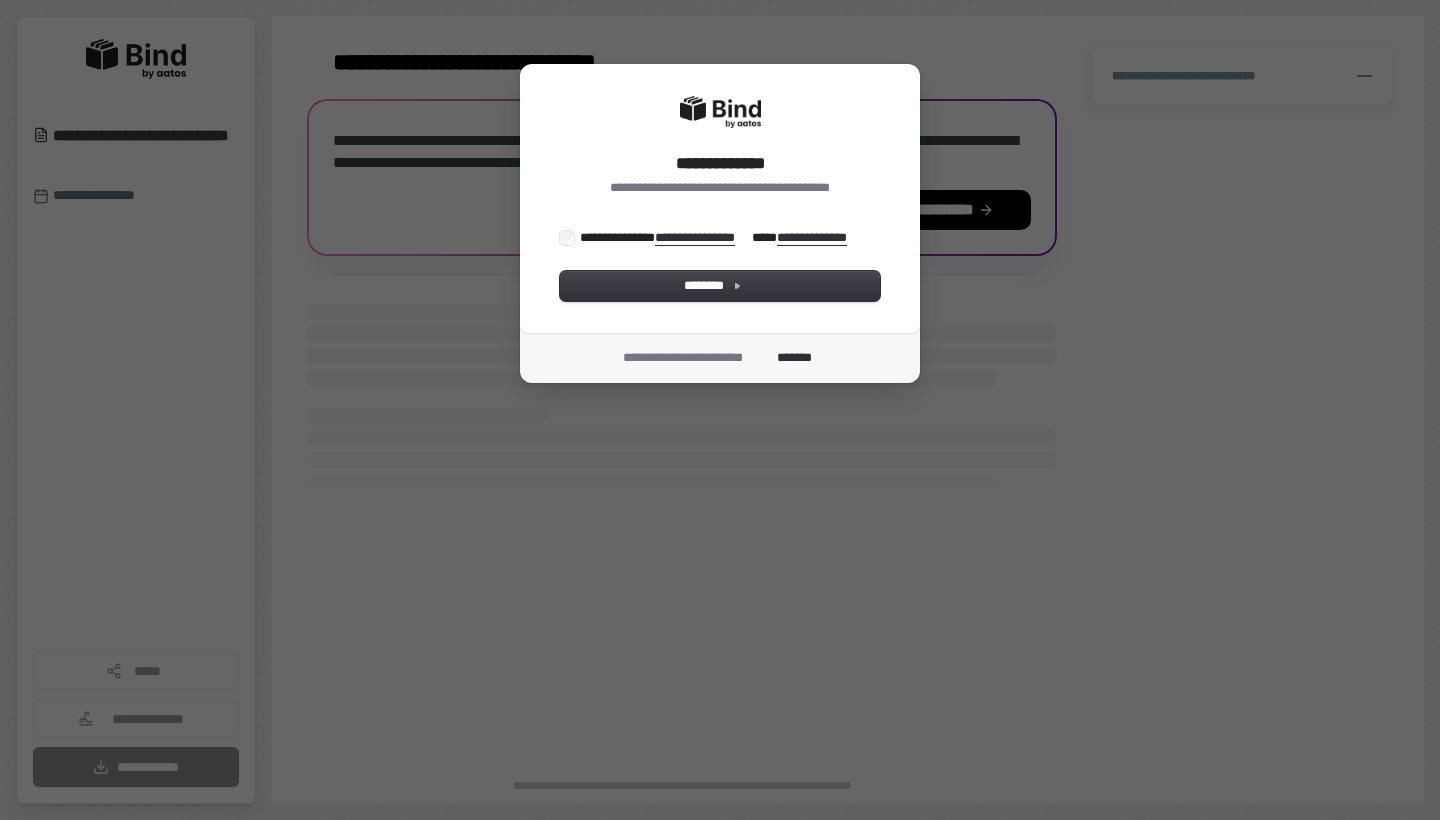 click on "**********" at bounding box center [718, 237] 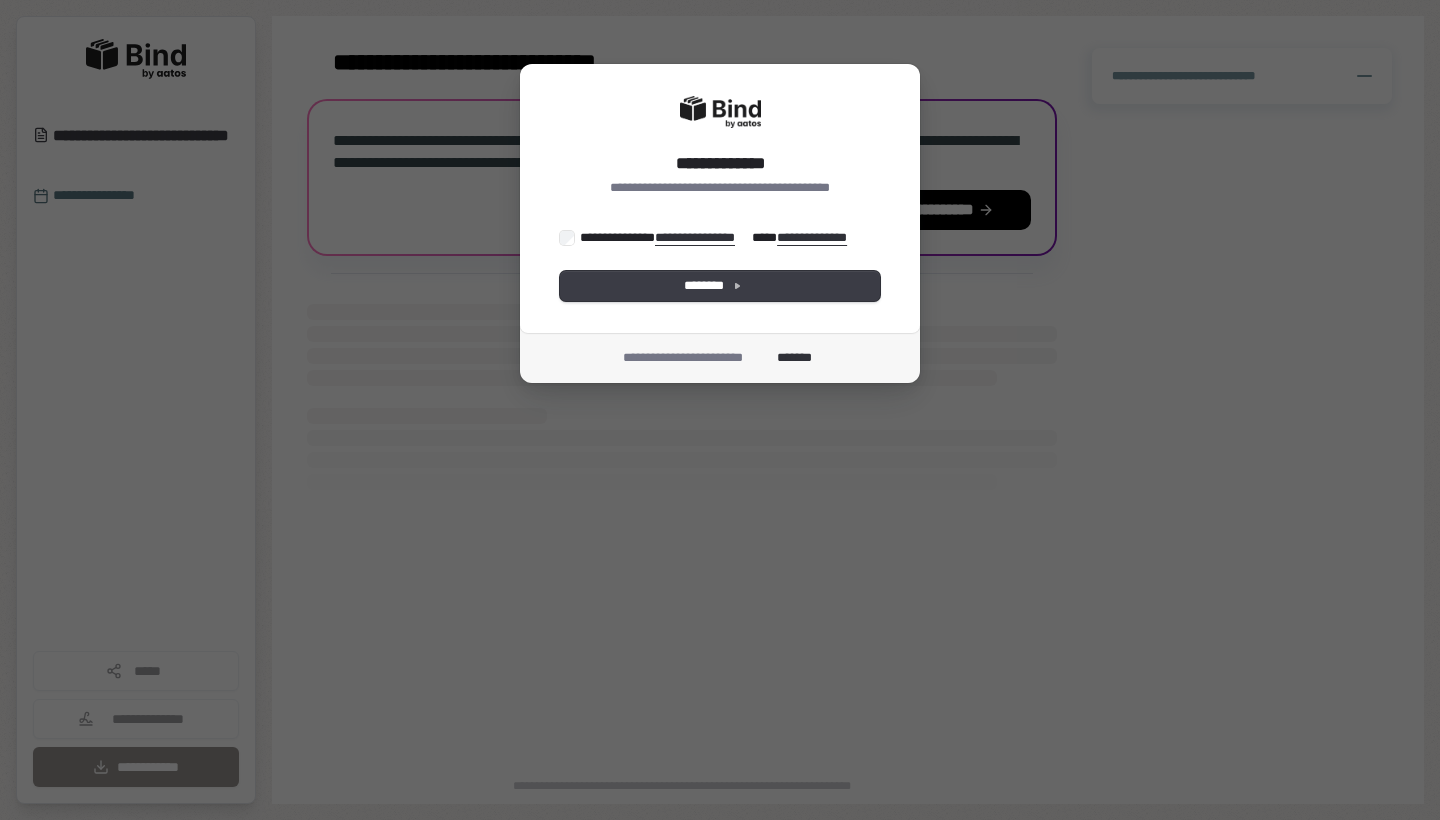 click on "********" at bounding box center [720, 286] 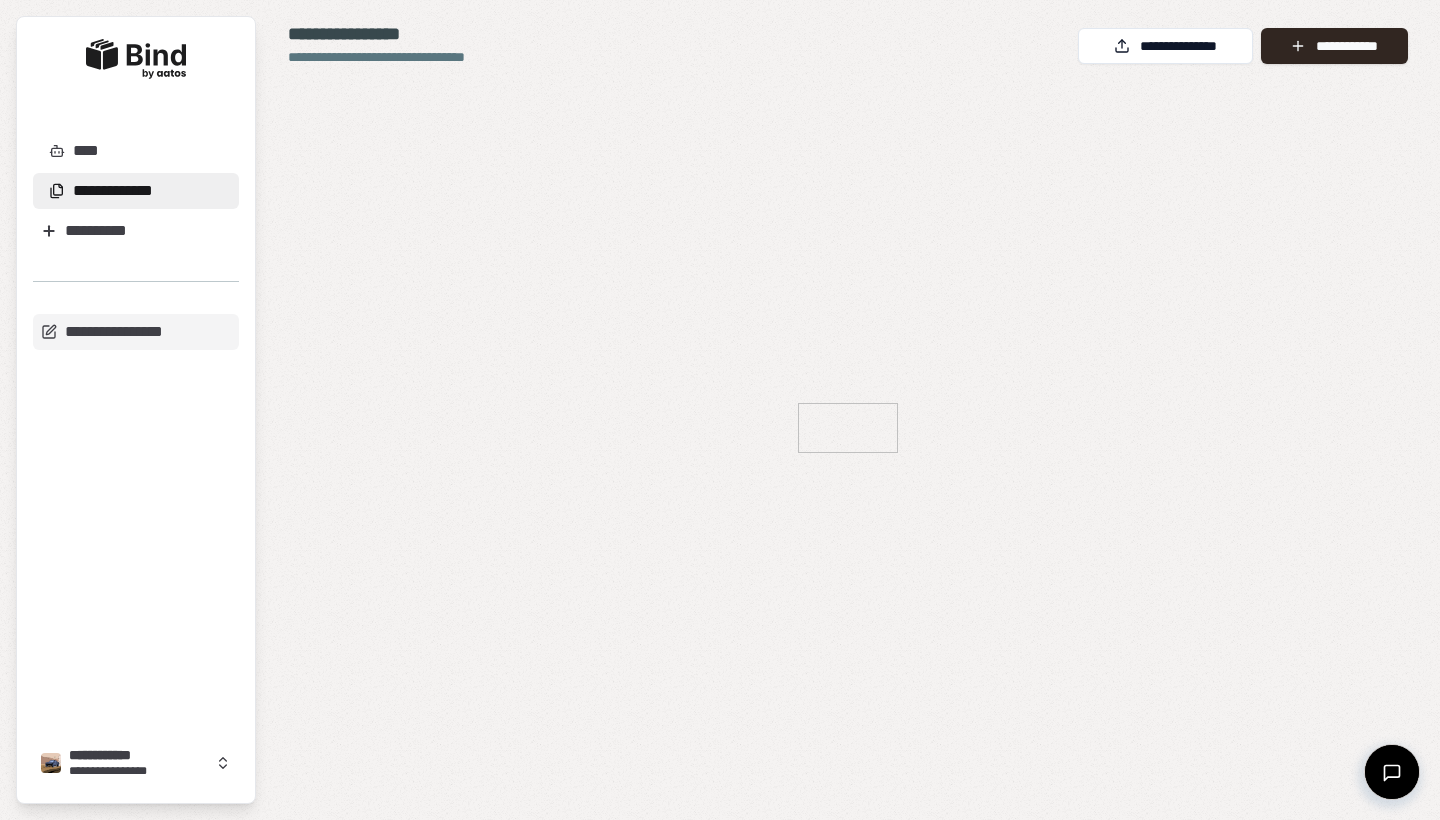 scroll, scrollTop: 0, scrollLeft: 0, axis: both 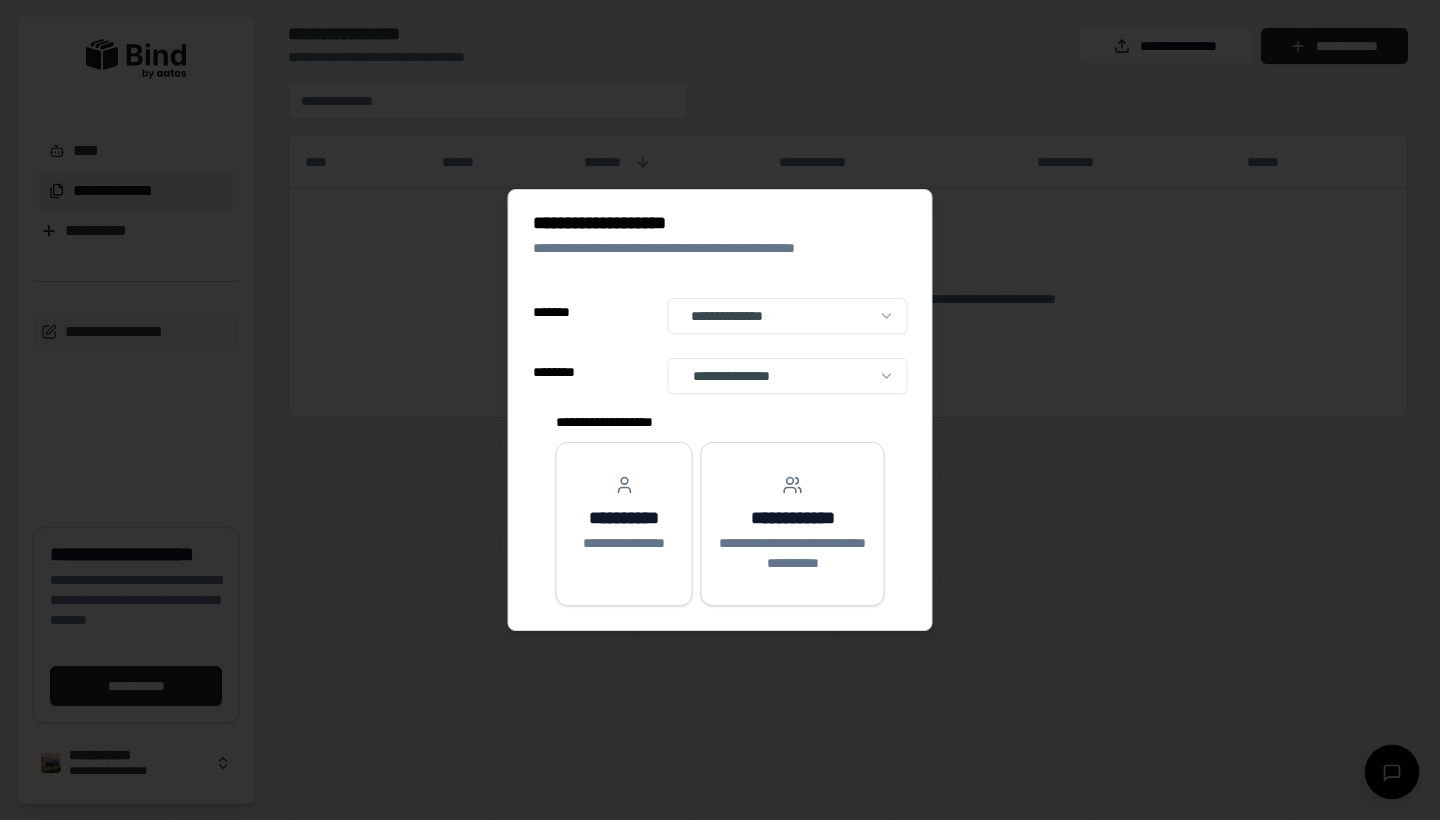 select on "**" 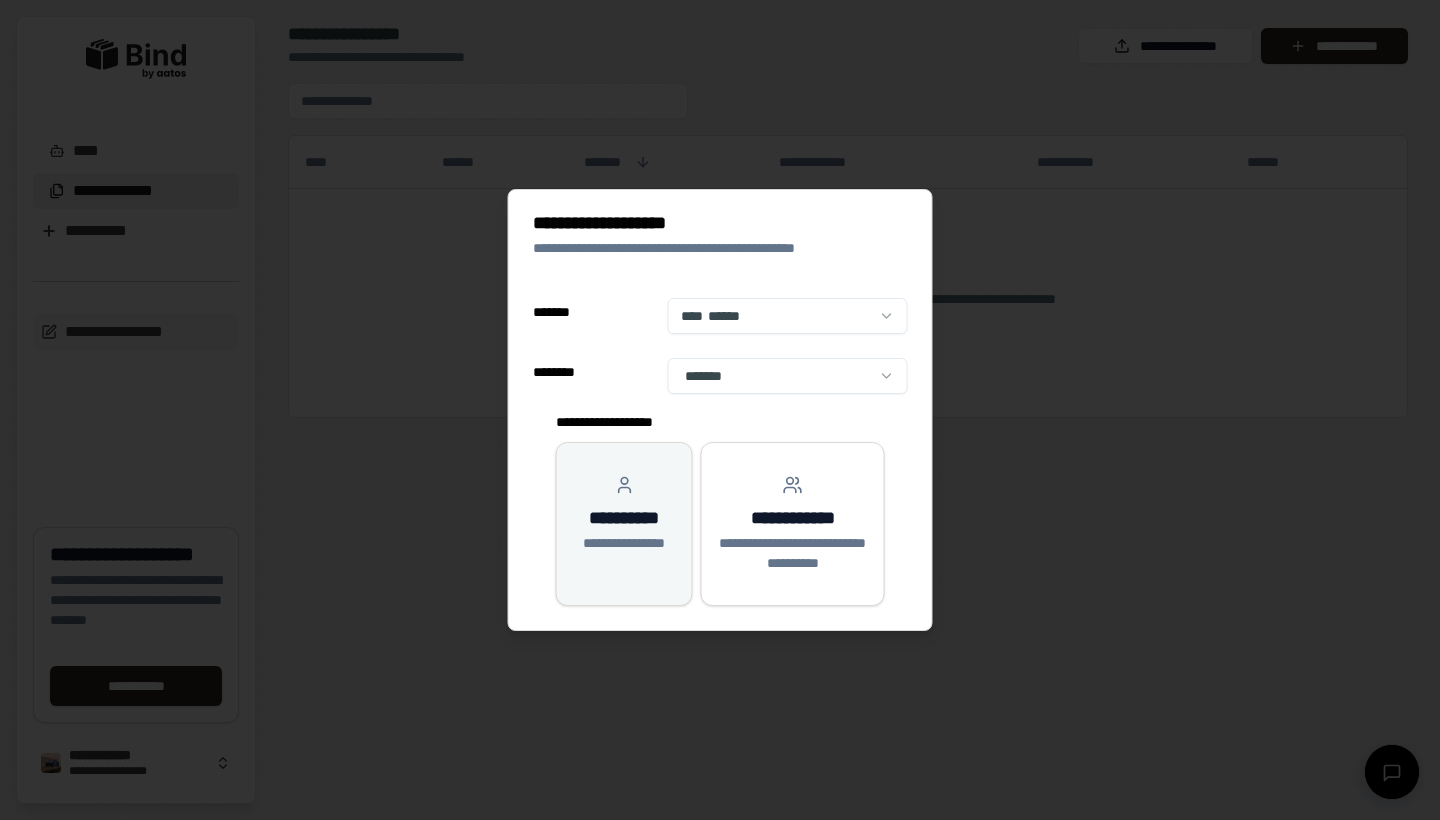 click on "**********" at bounding box center (624, 514) 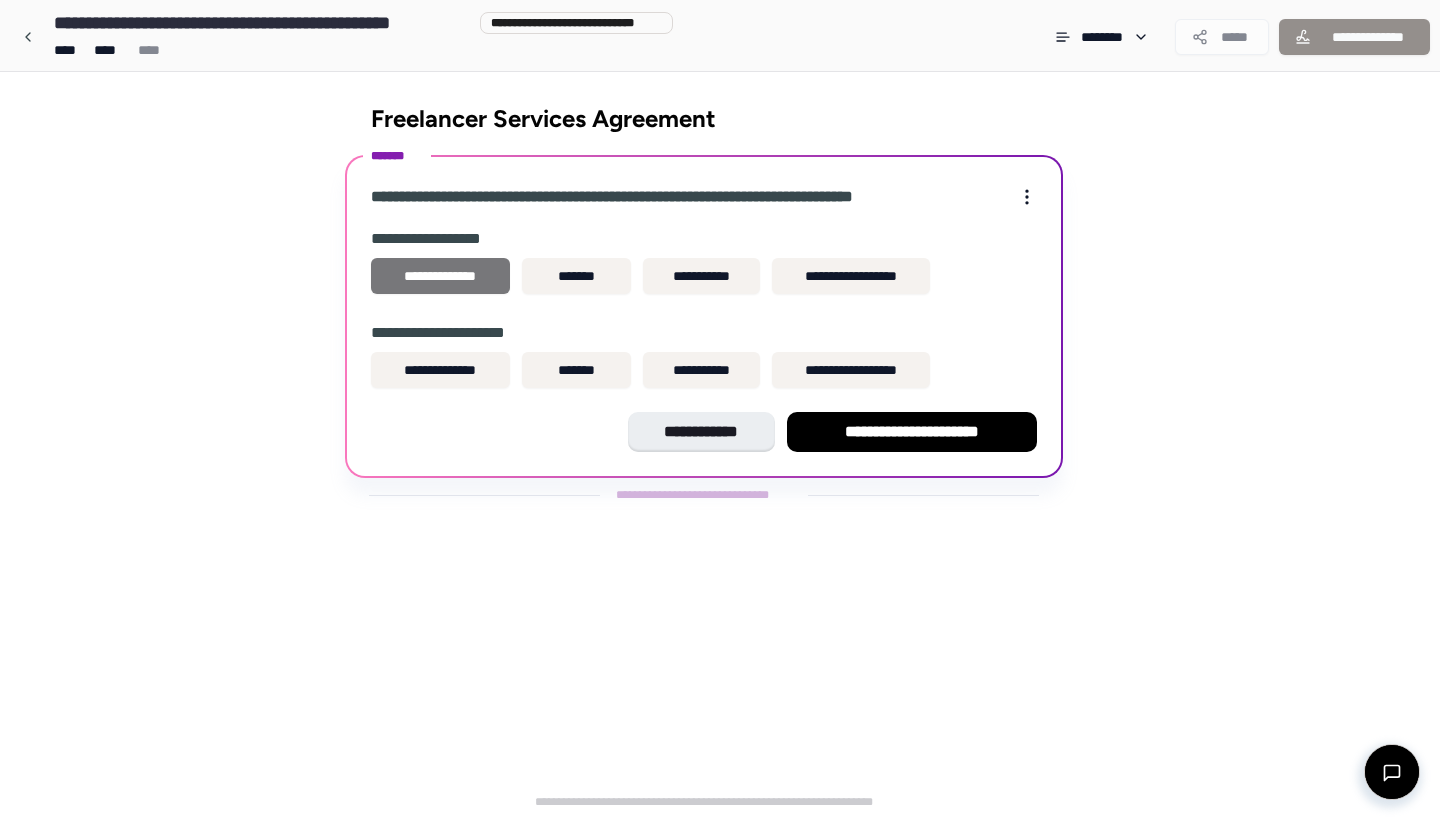 click on "**********" at bounding box center (440, 276) 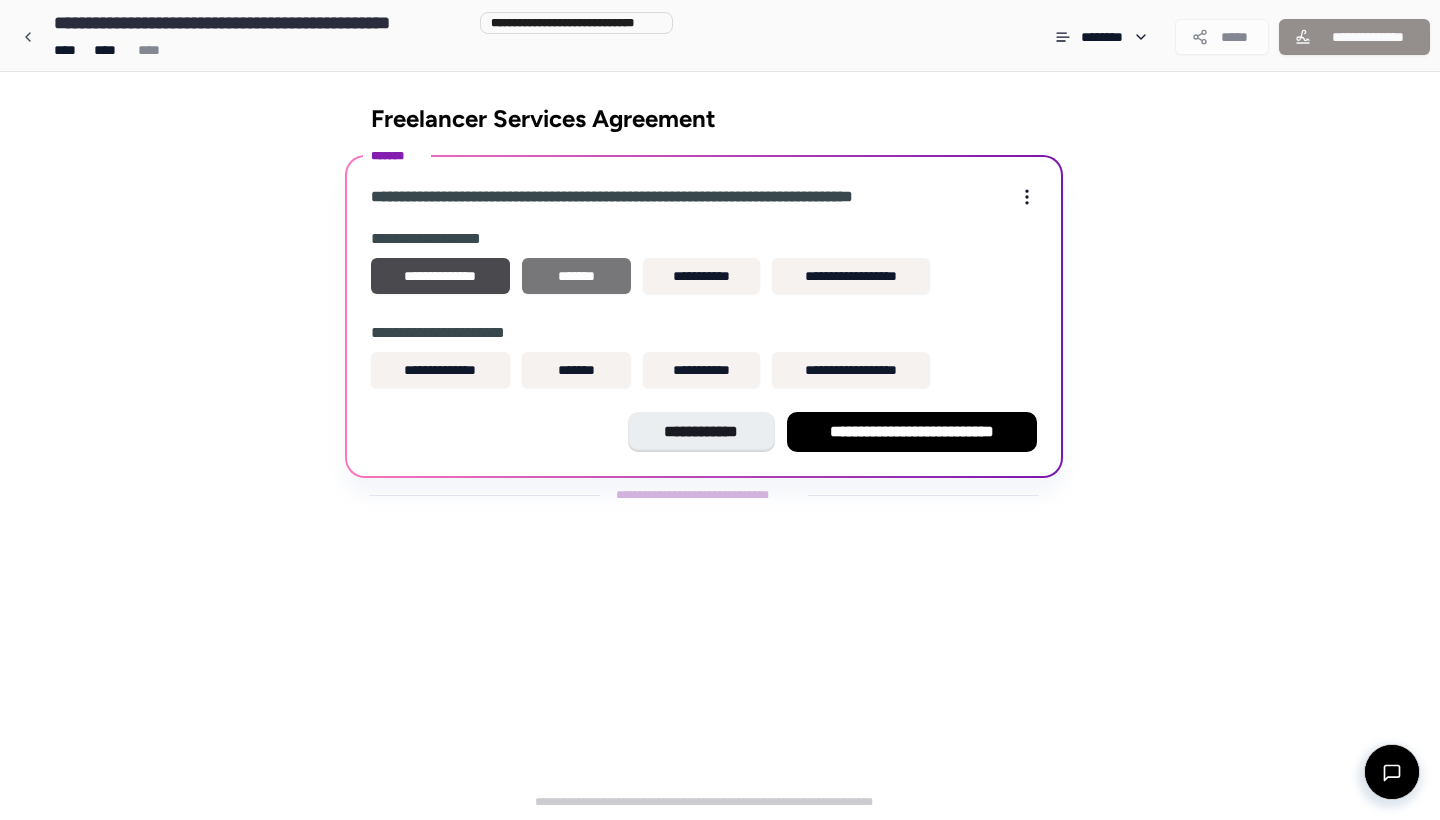 click on "*******" at bounding box center (576, 276) 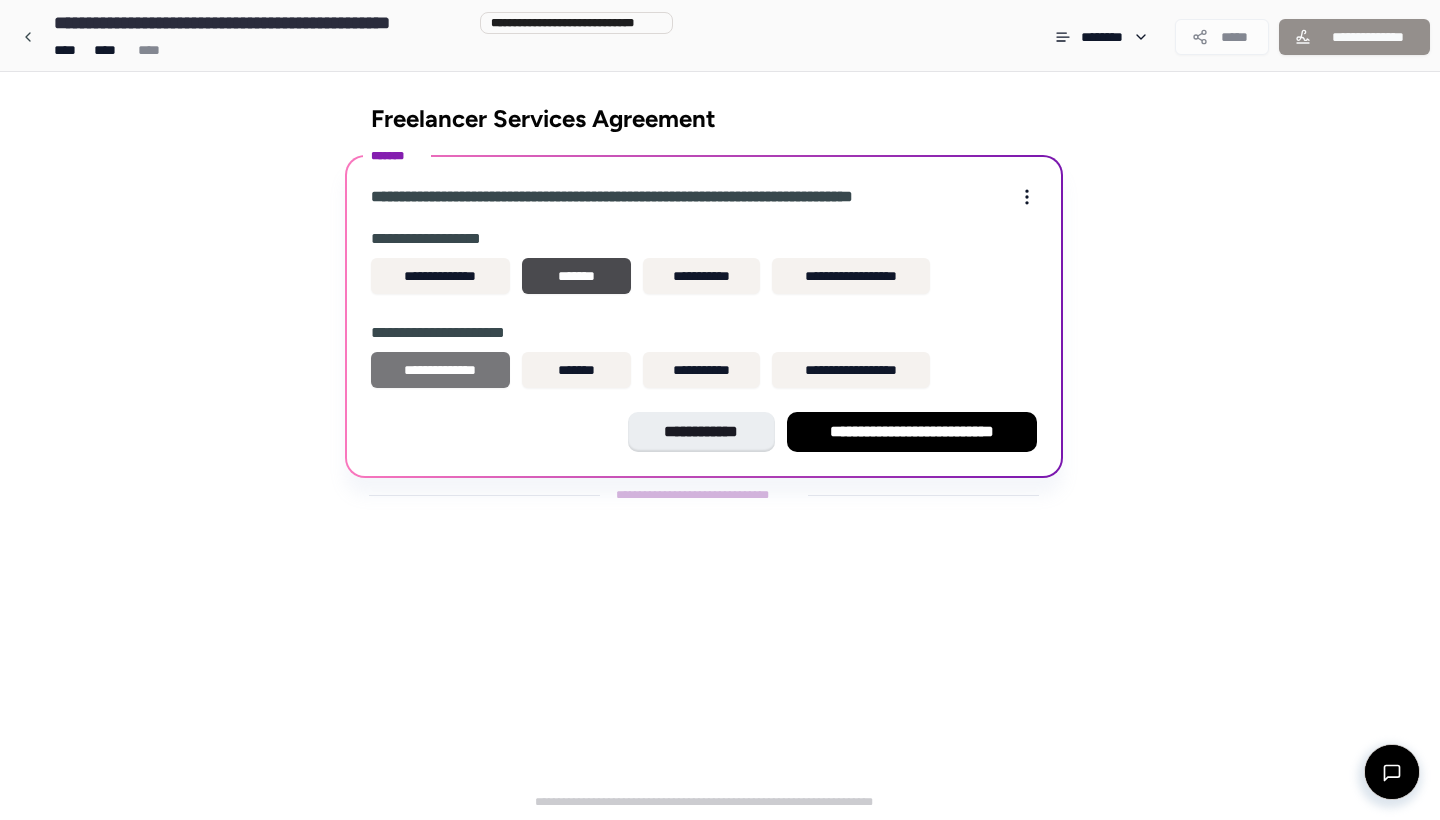 click on "**********" at bounding box center (440, 370) 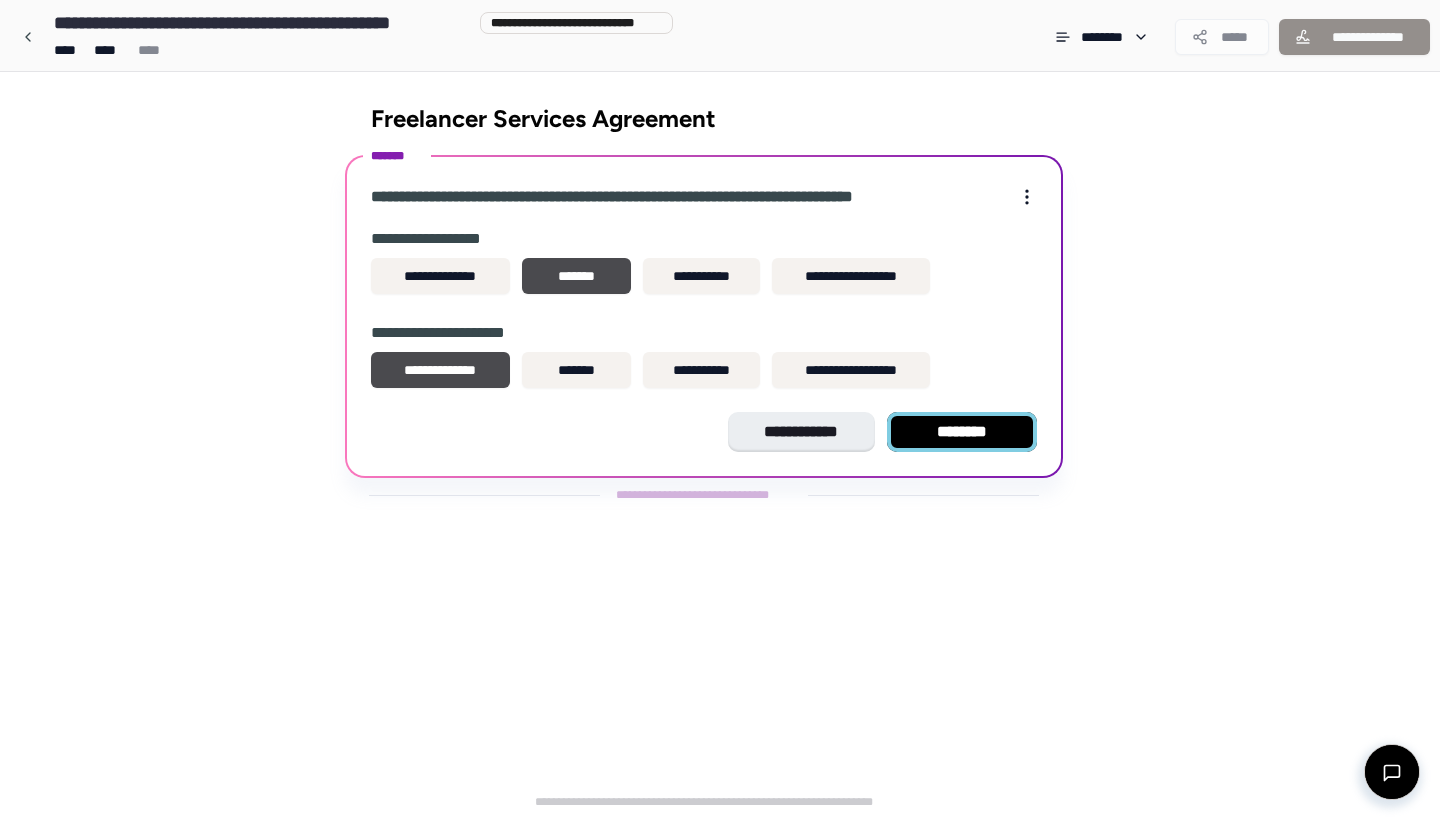 click on "********" at bounding box center (962, 432) 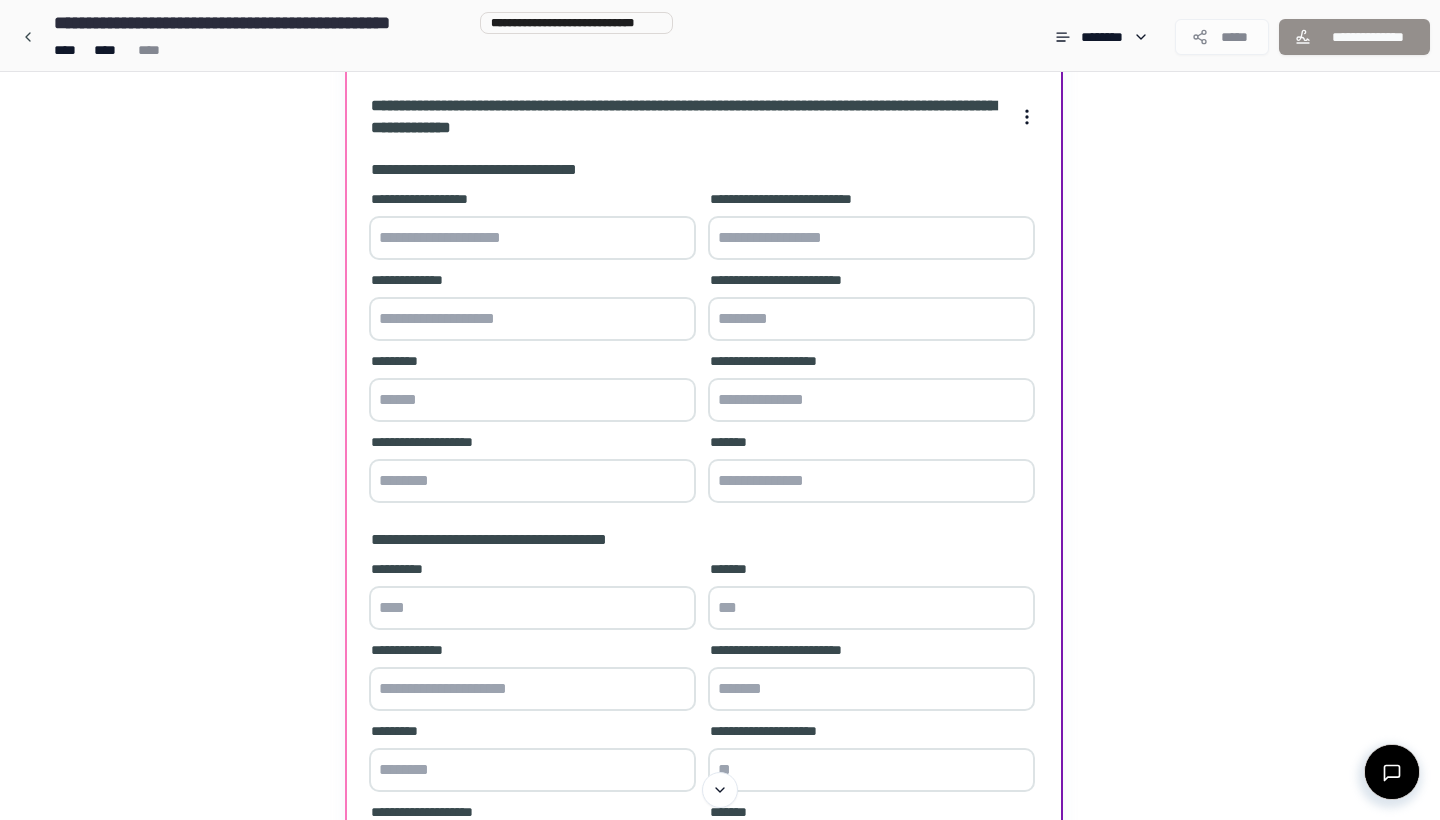 scroll, scrollTop: 125, scrollLeft: 0, axis: vertical 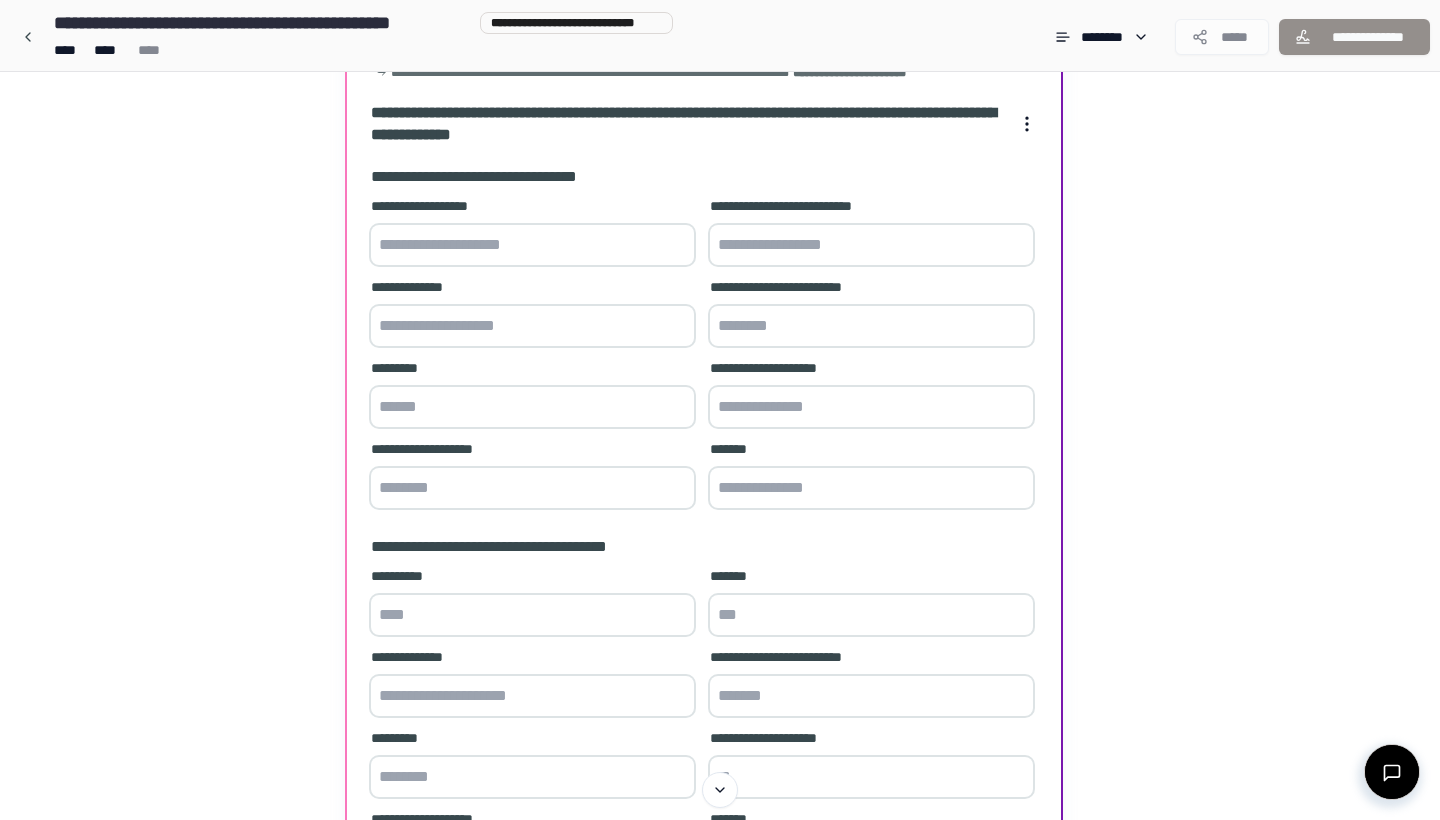 click at bounding box center (532, 245) 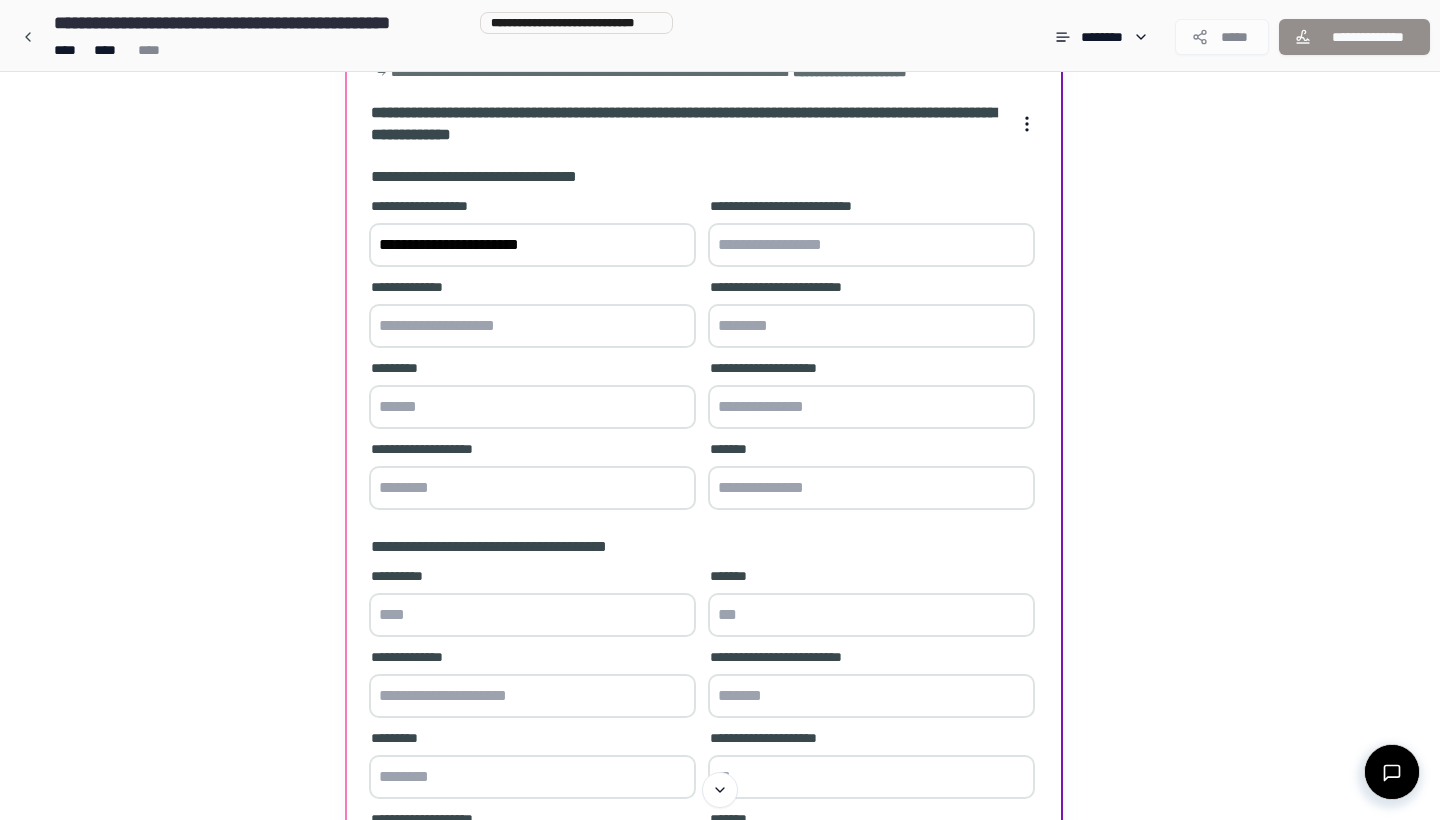 type on "**********" 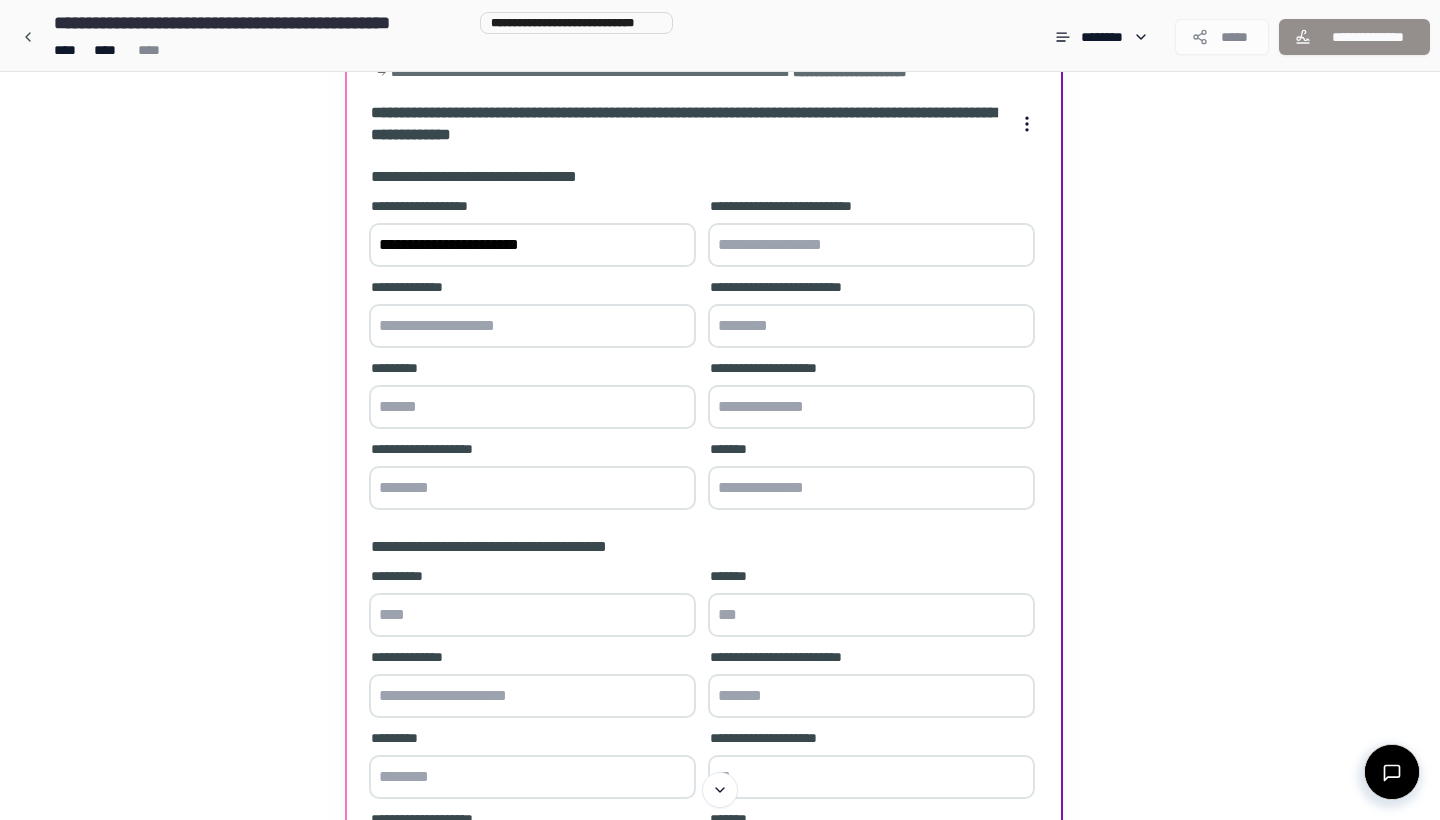click at bounding box center (871, 245) 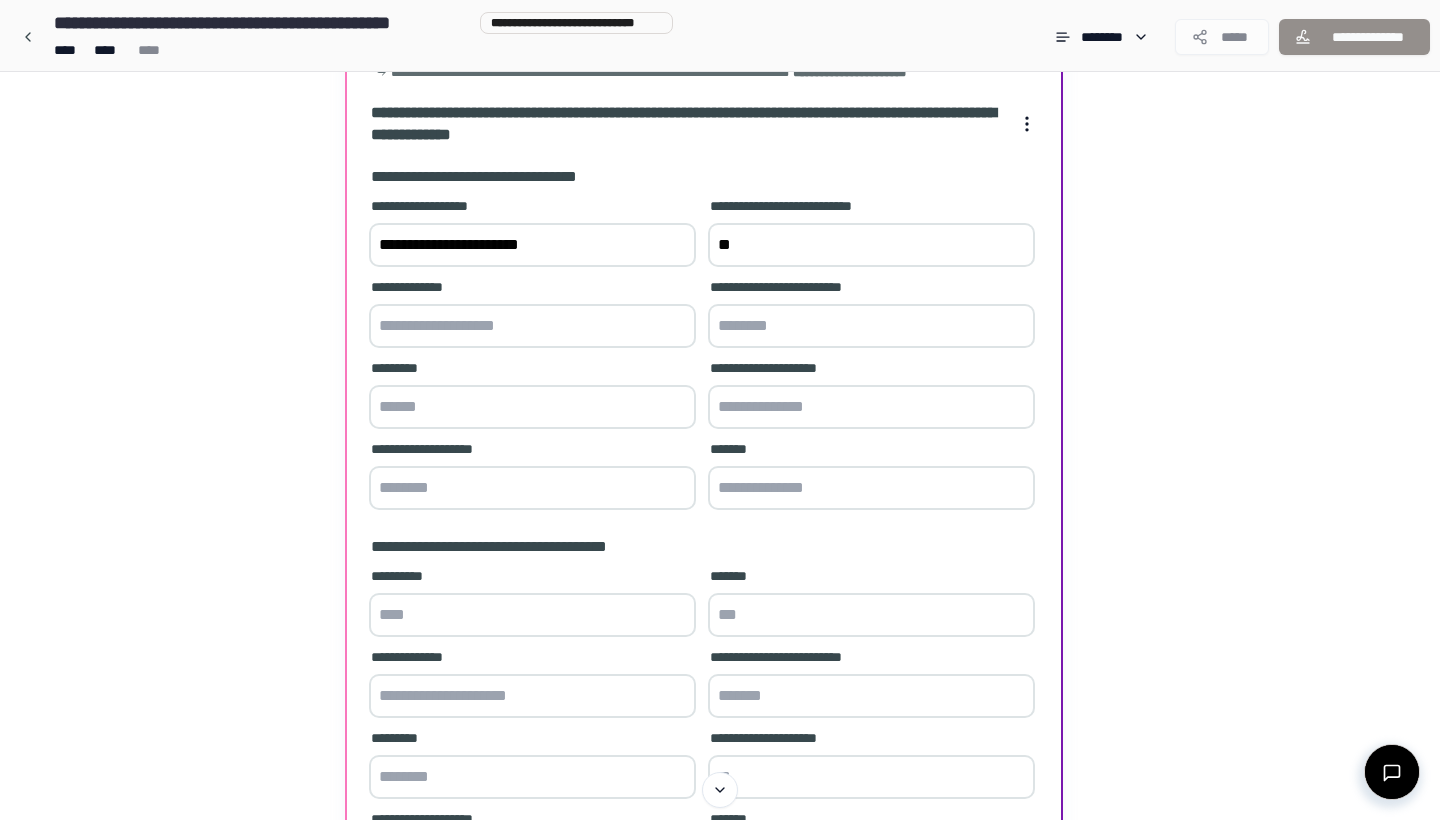 type on "*" 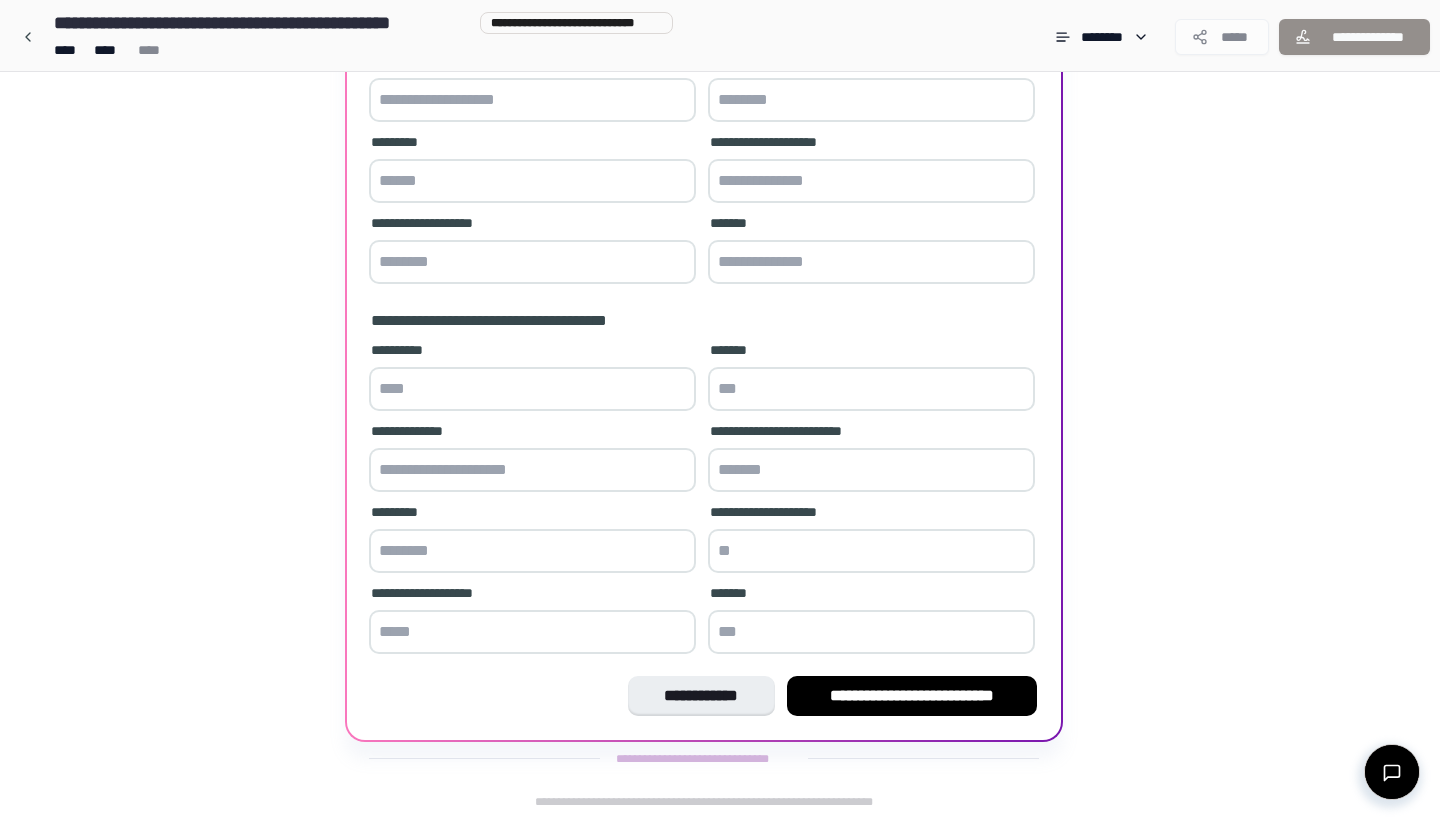 scroll, scrollTop: 351, scrollLeft: 0, axis: vertical 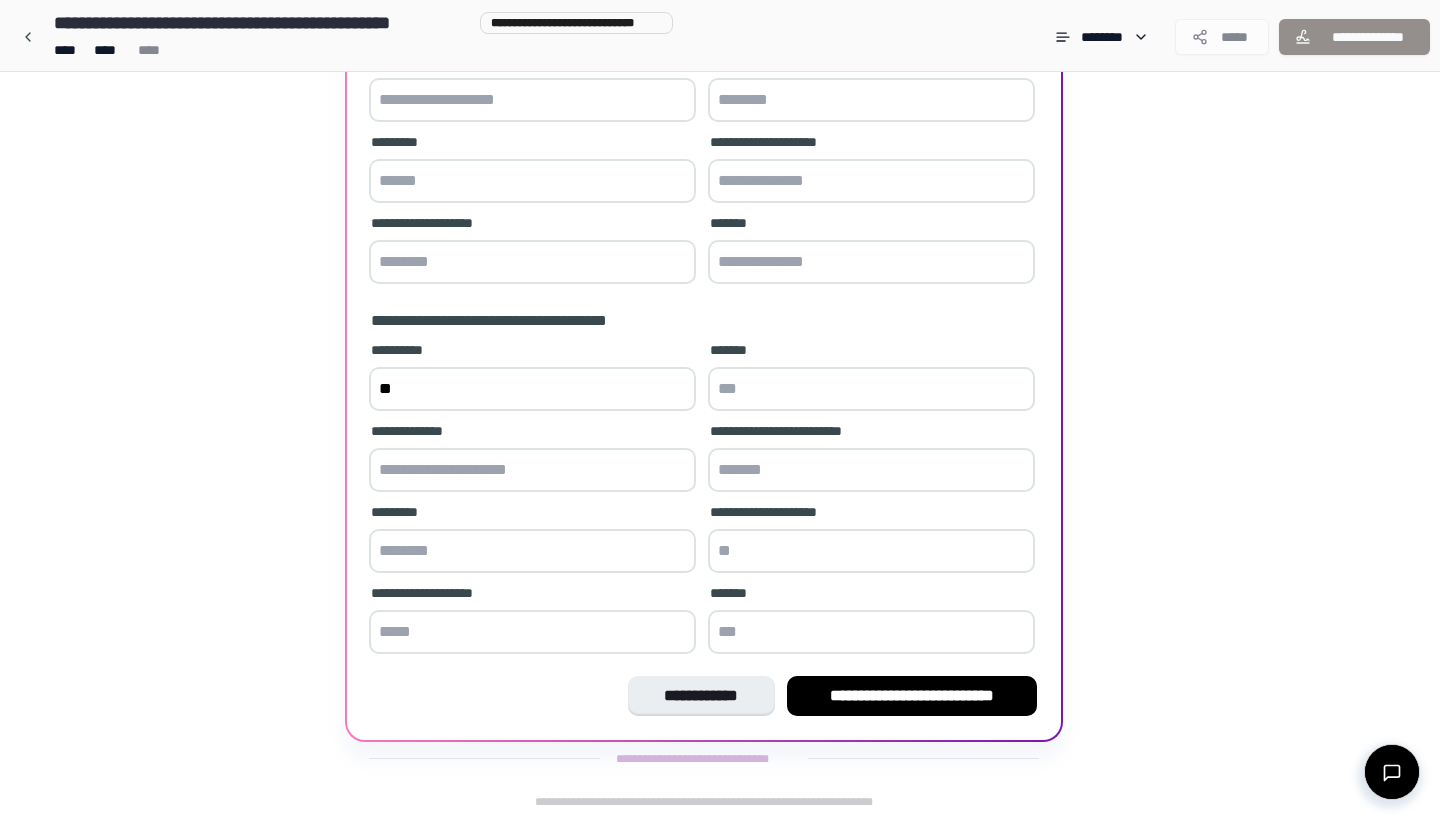 type on "*" 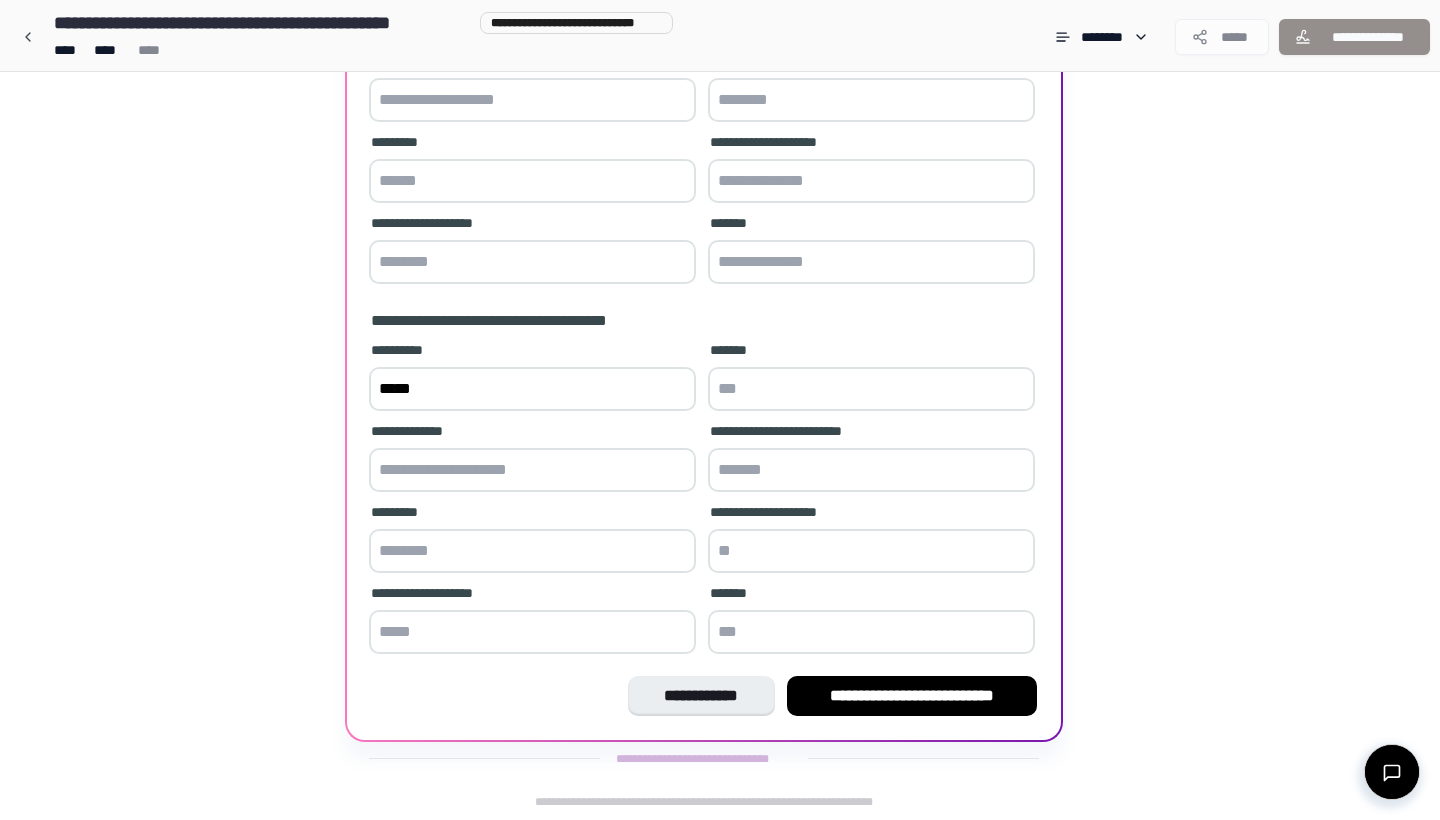 type on "*****" 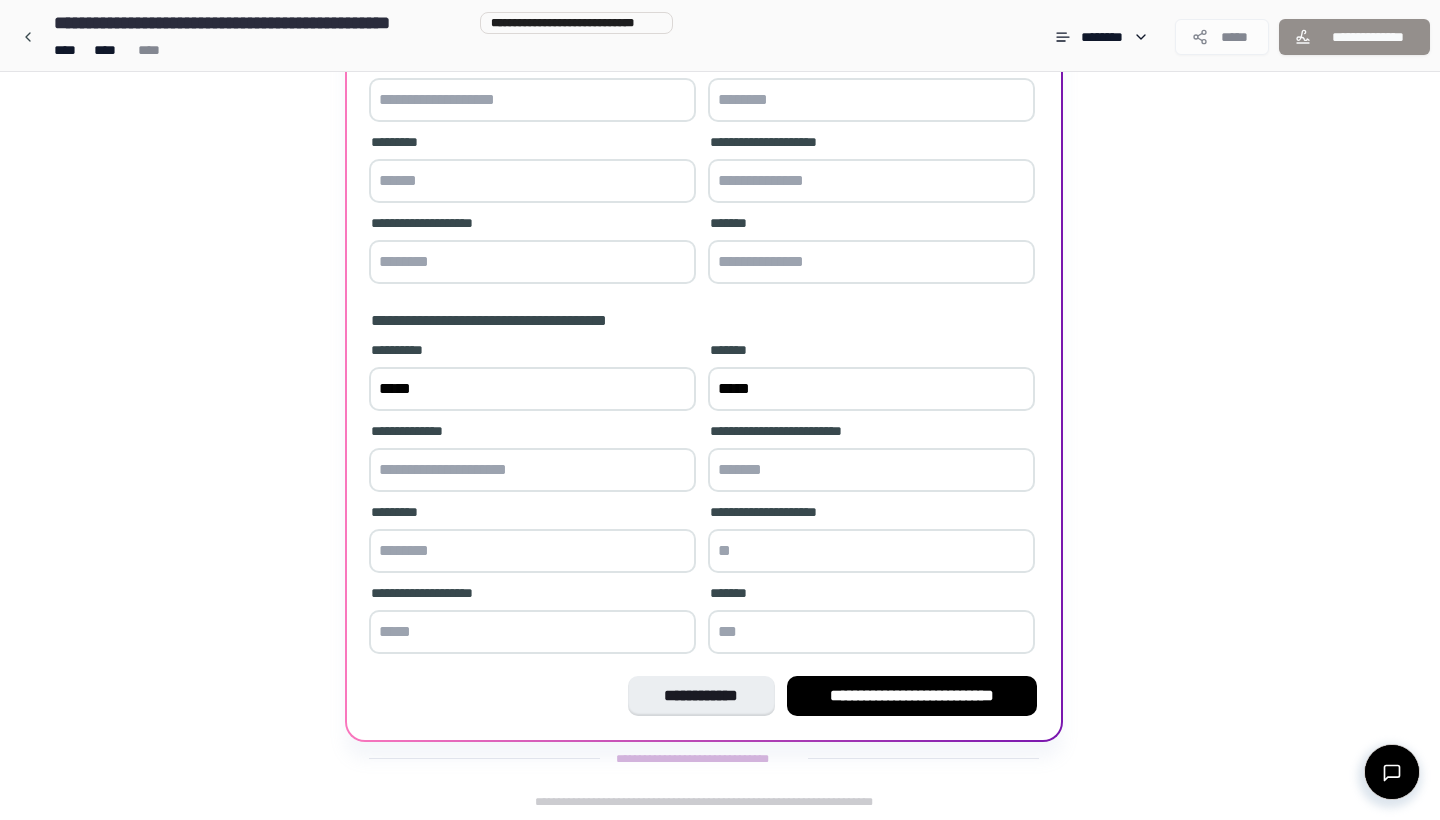type on "******" 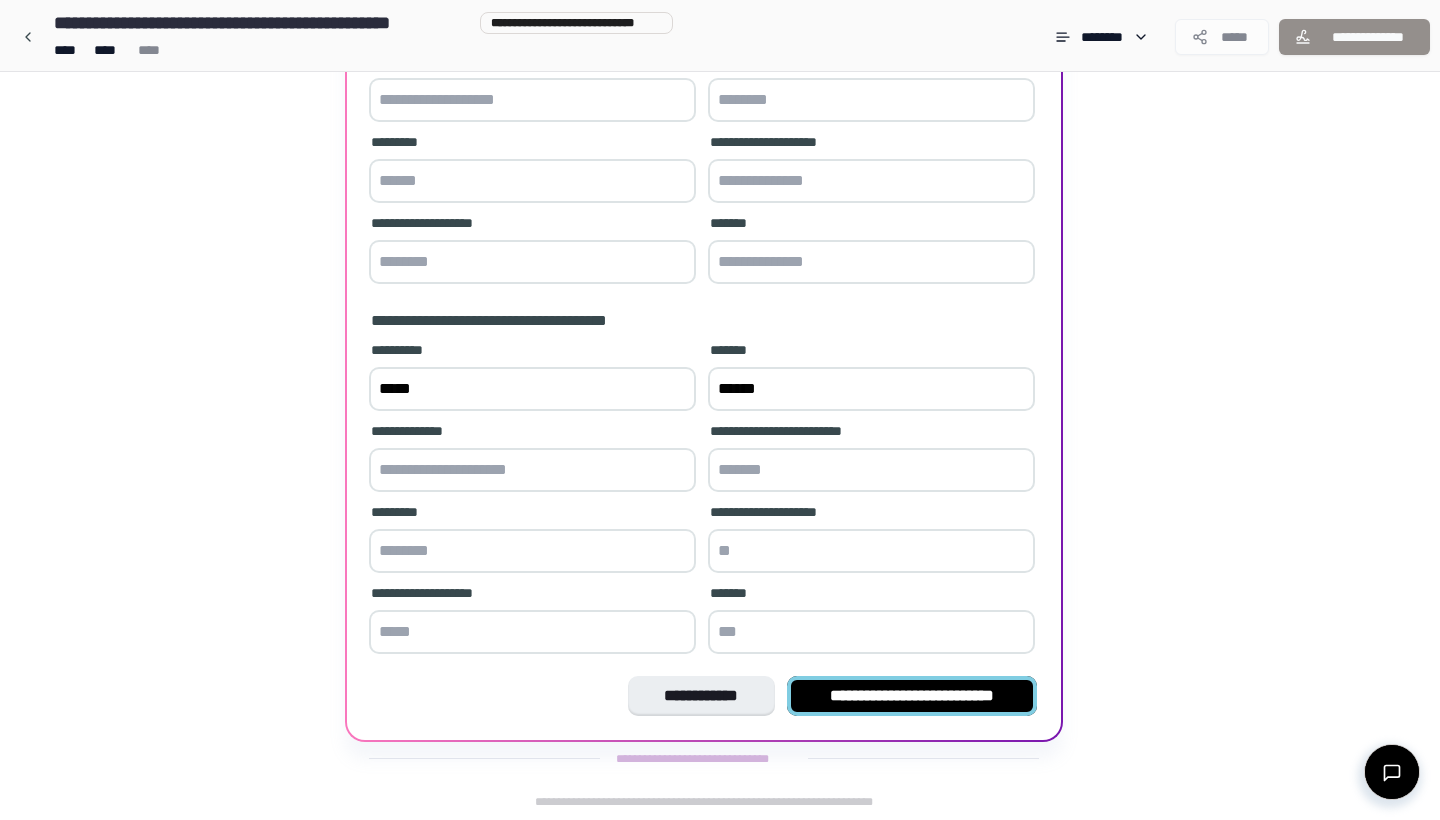 click on "**********" at bounding box center [912, 696] 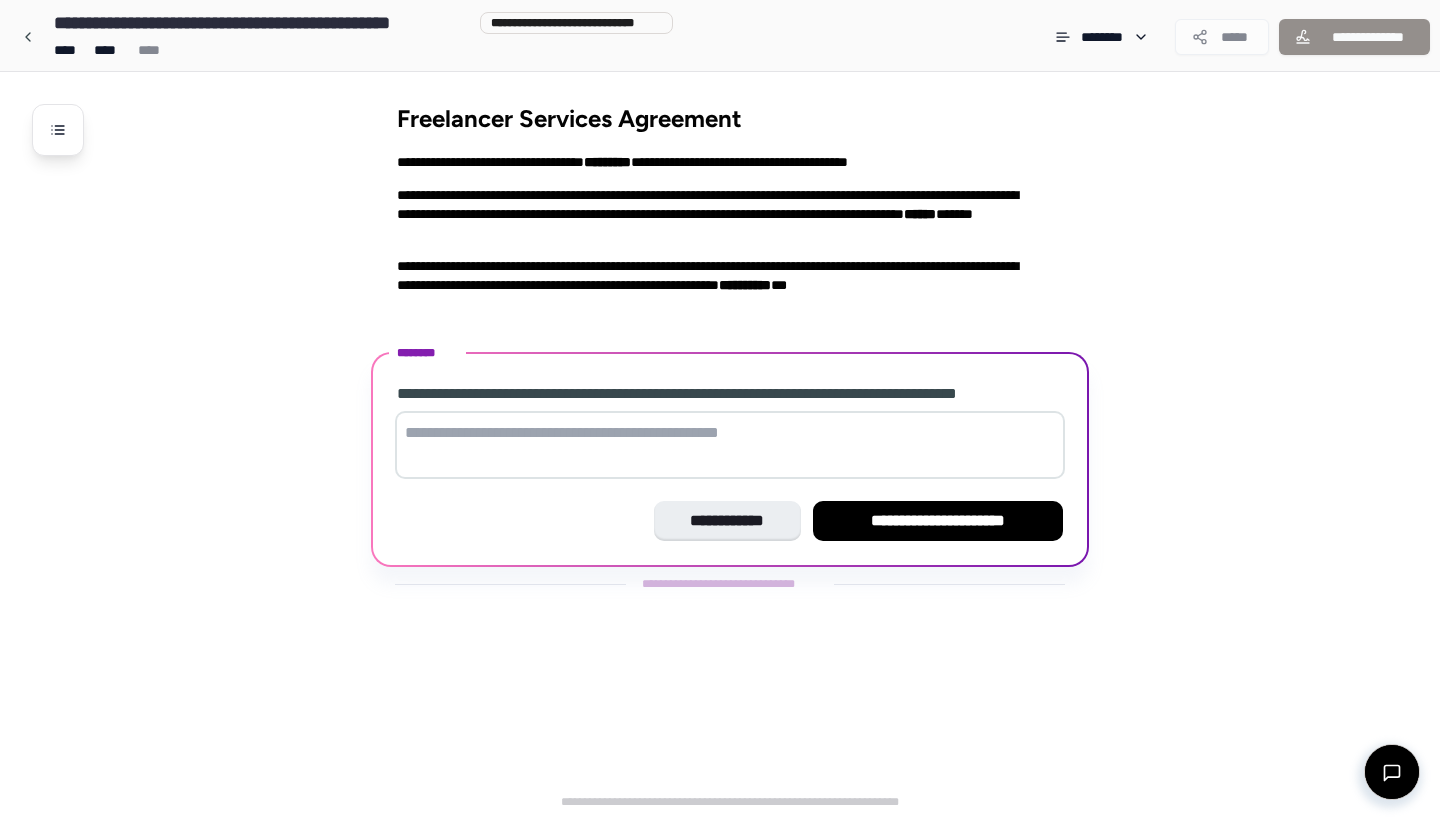 click at bounding box center [730, 445] 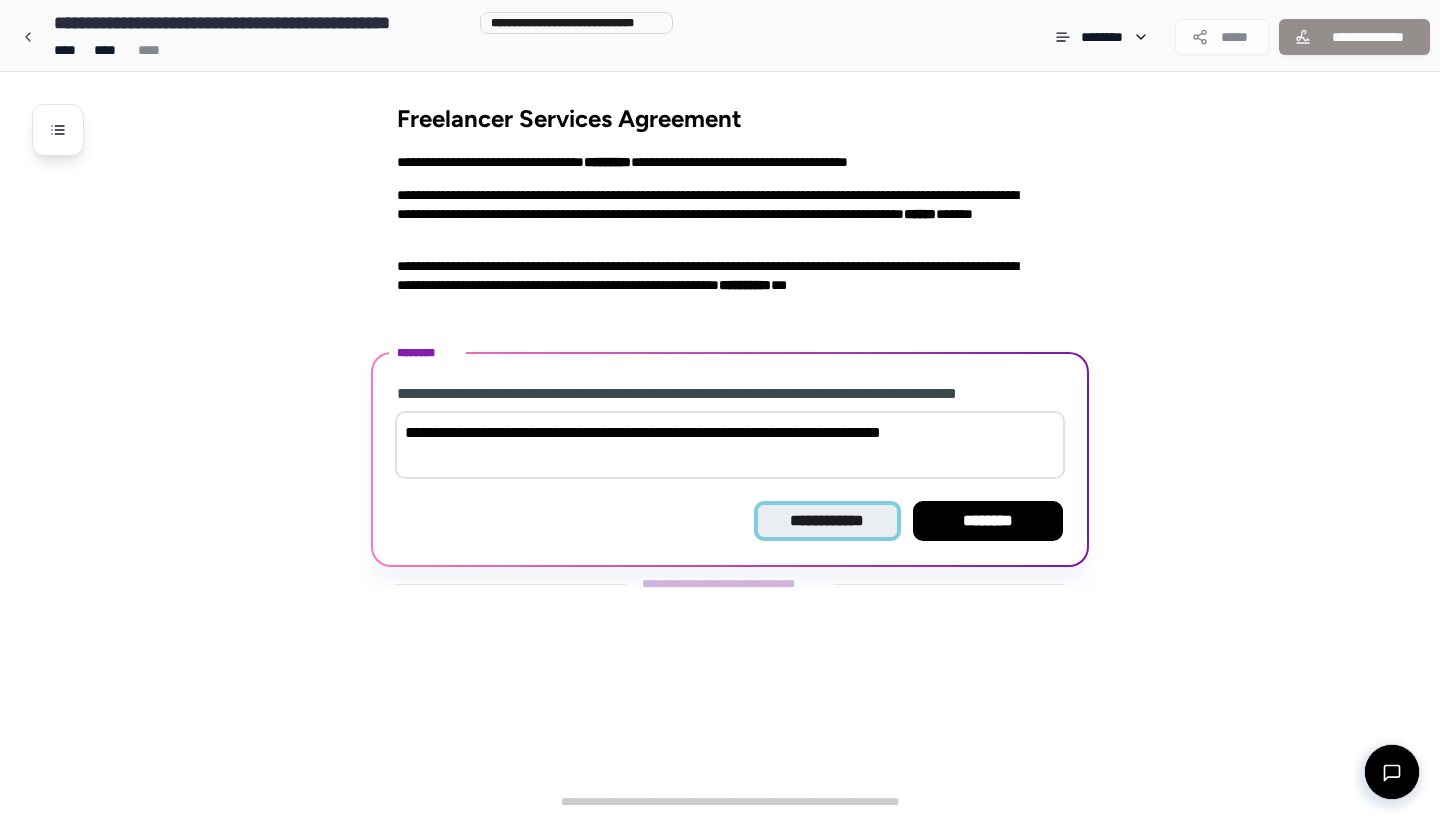 type on "**********" 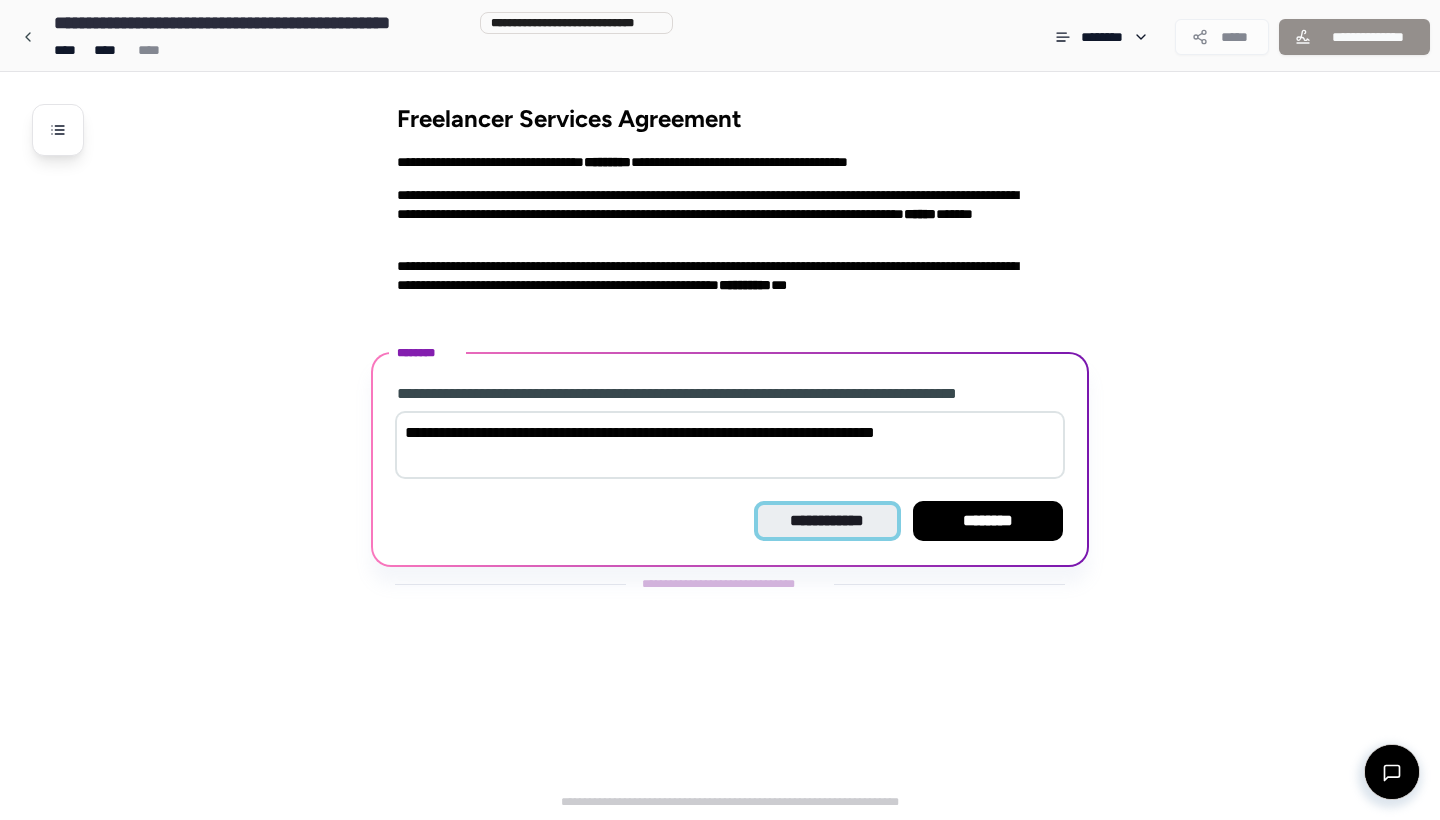 click on "**********" at bounding box center [827, 521] 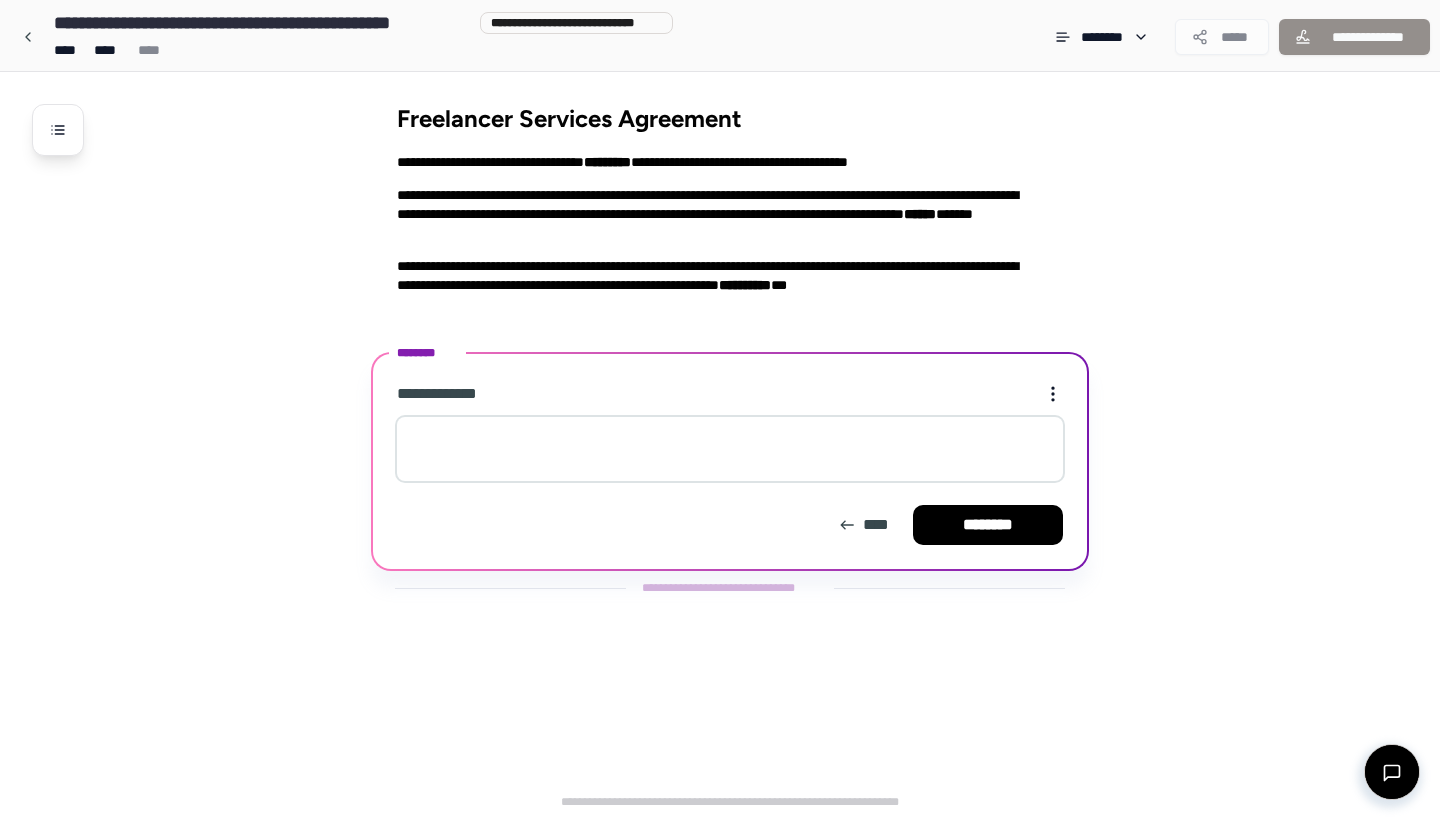 click at bounding box center (730, 449) 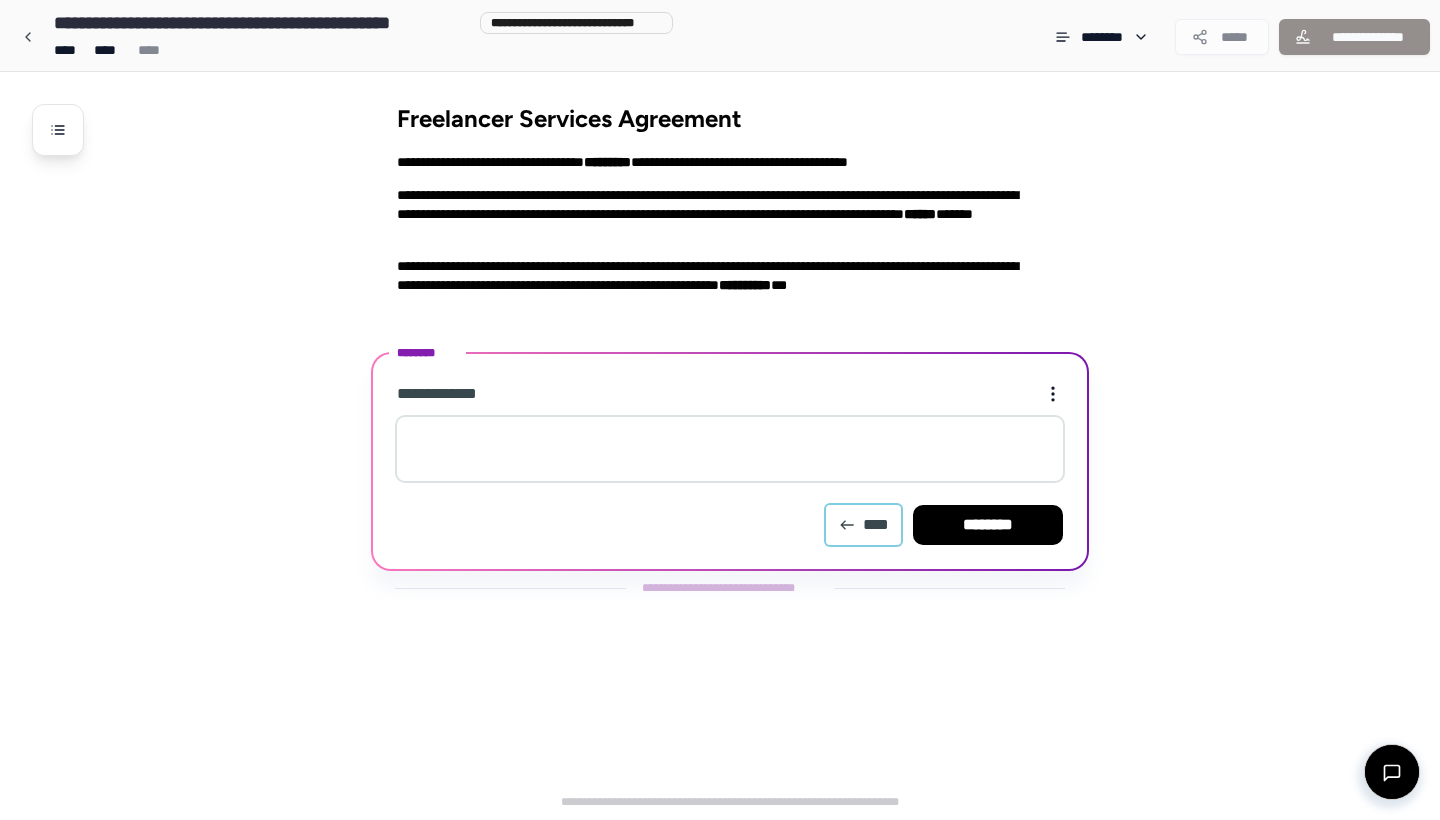 click 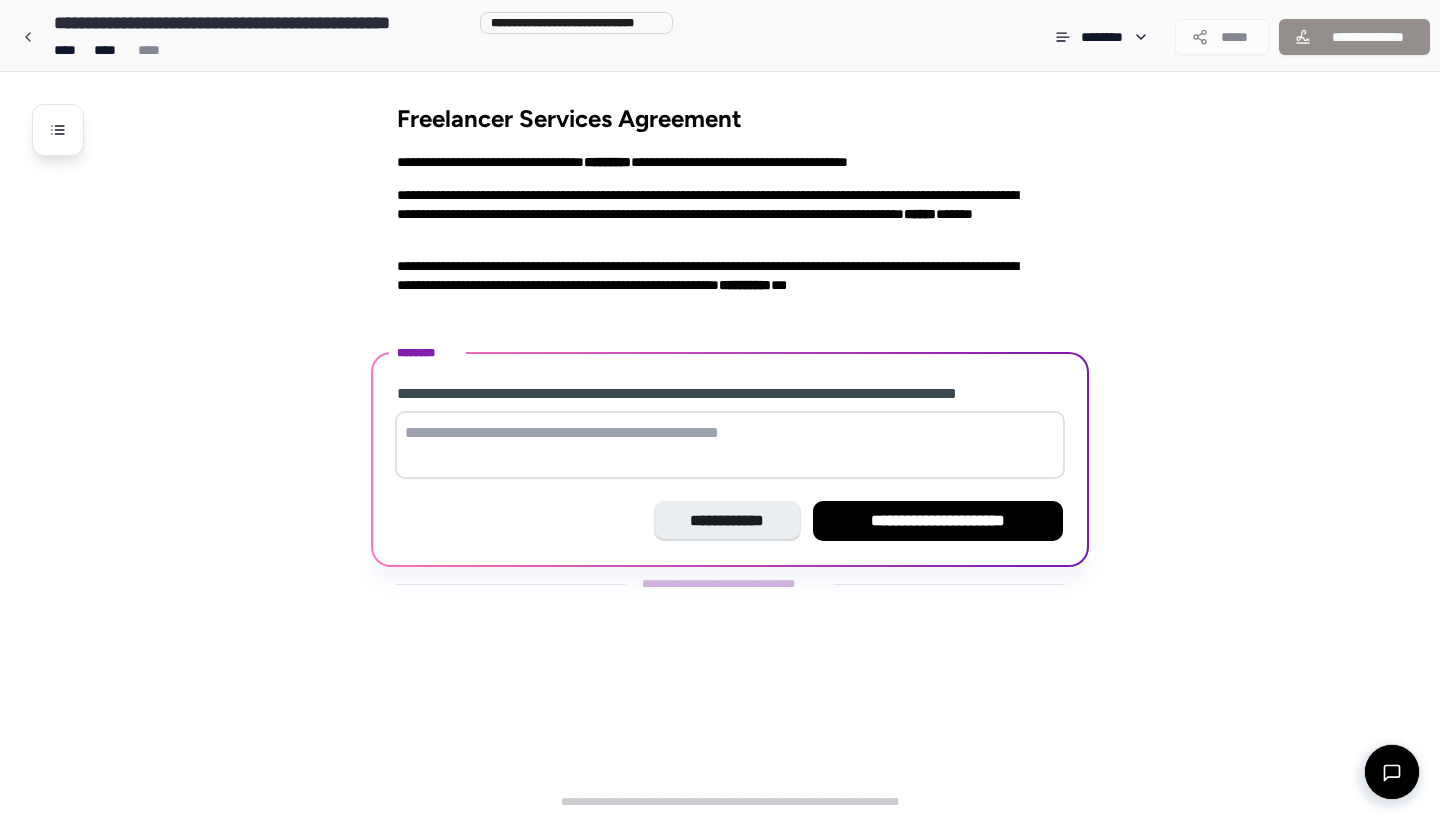 click at bounding box center (730, 445) 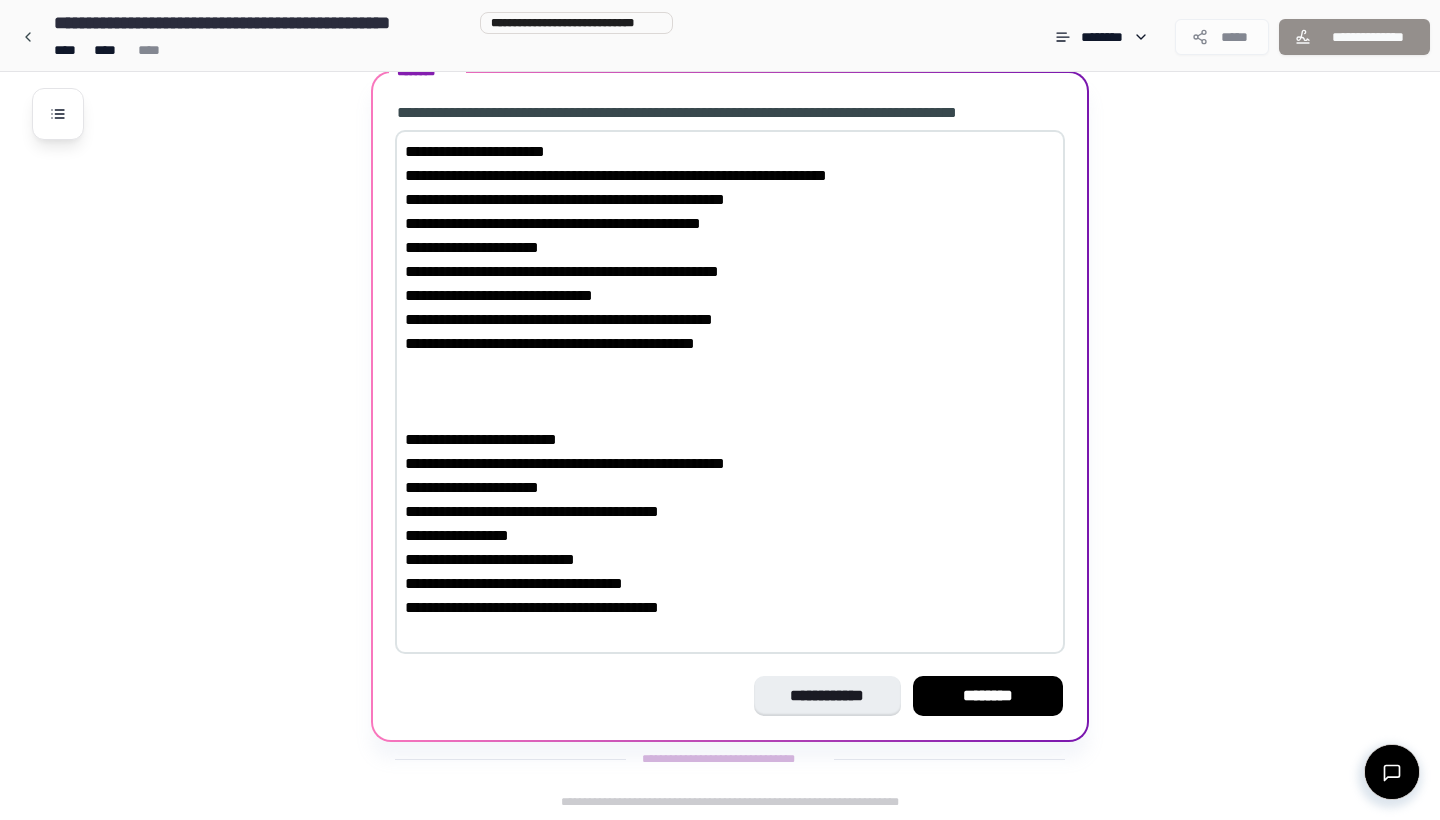 scroll, scrollTop: 281, scrollLeft: 0, axis: vertical 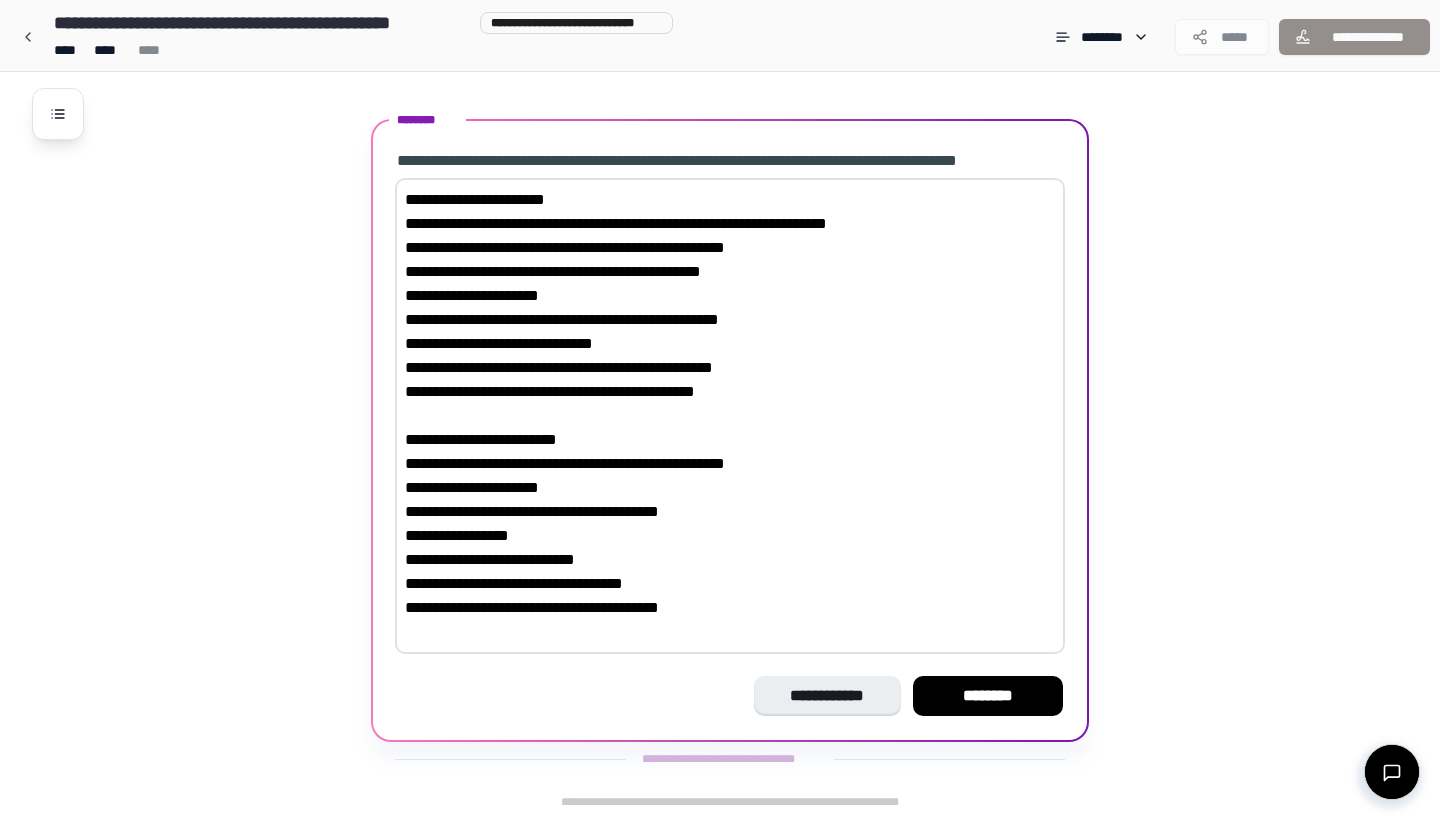type on "**********" 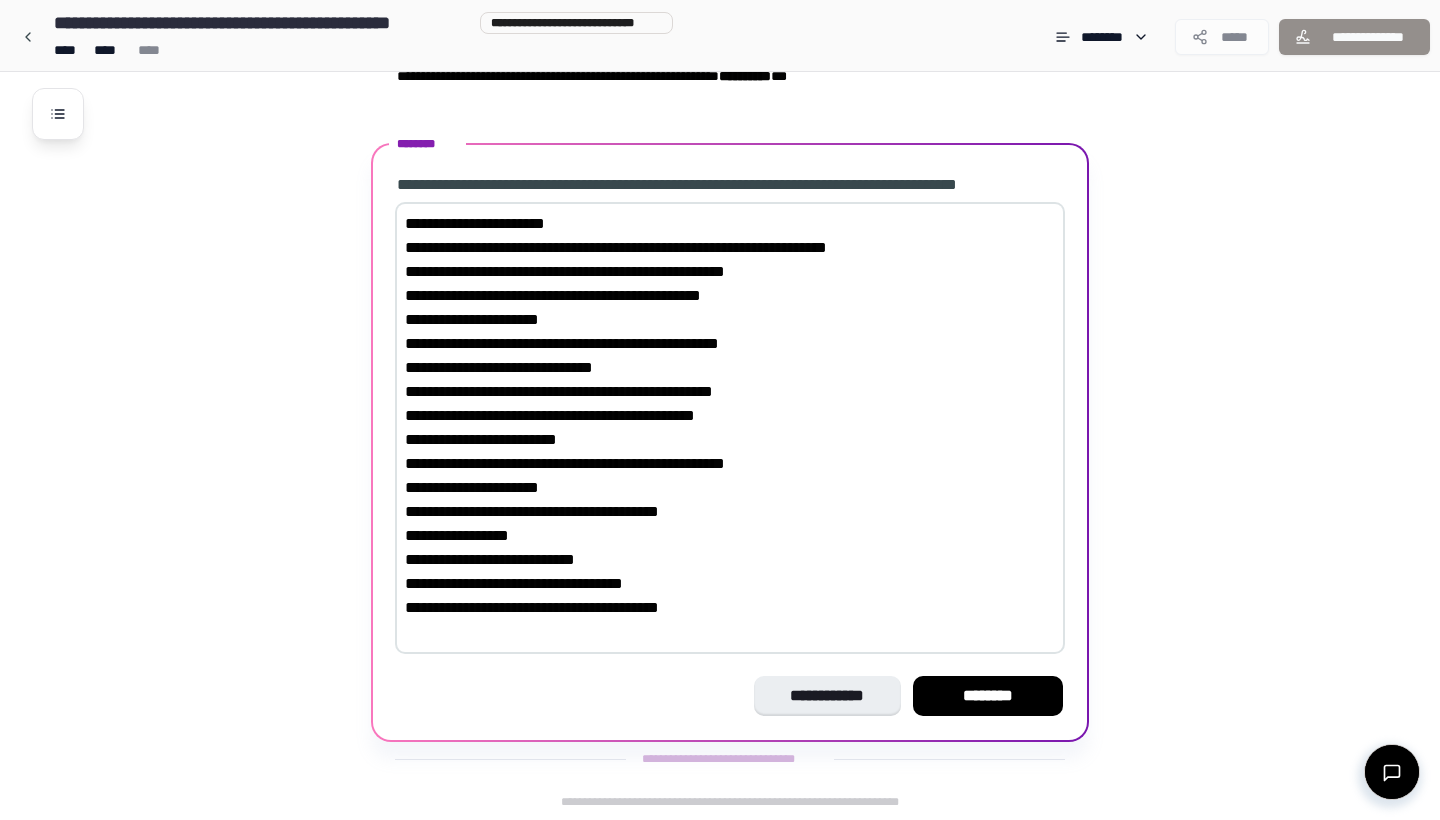 scroll, scrollTop: 209, scrollLeft: 0, axis: vertical 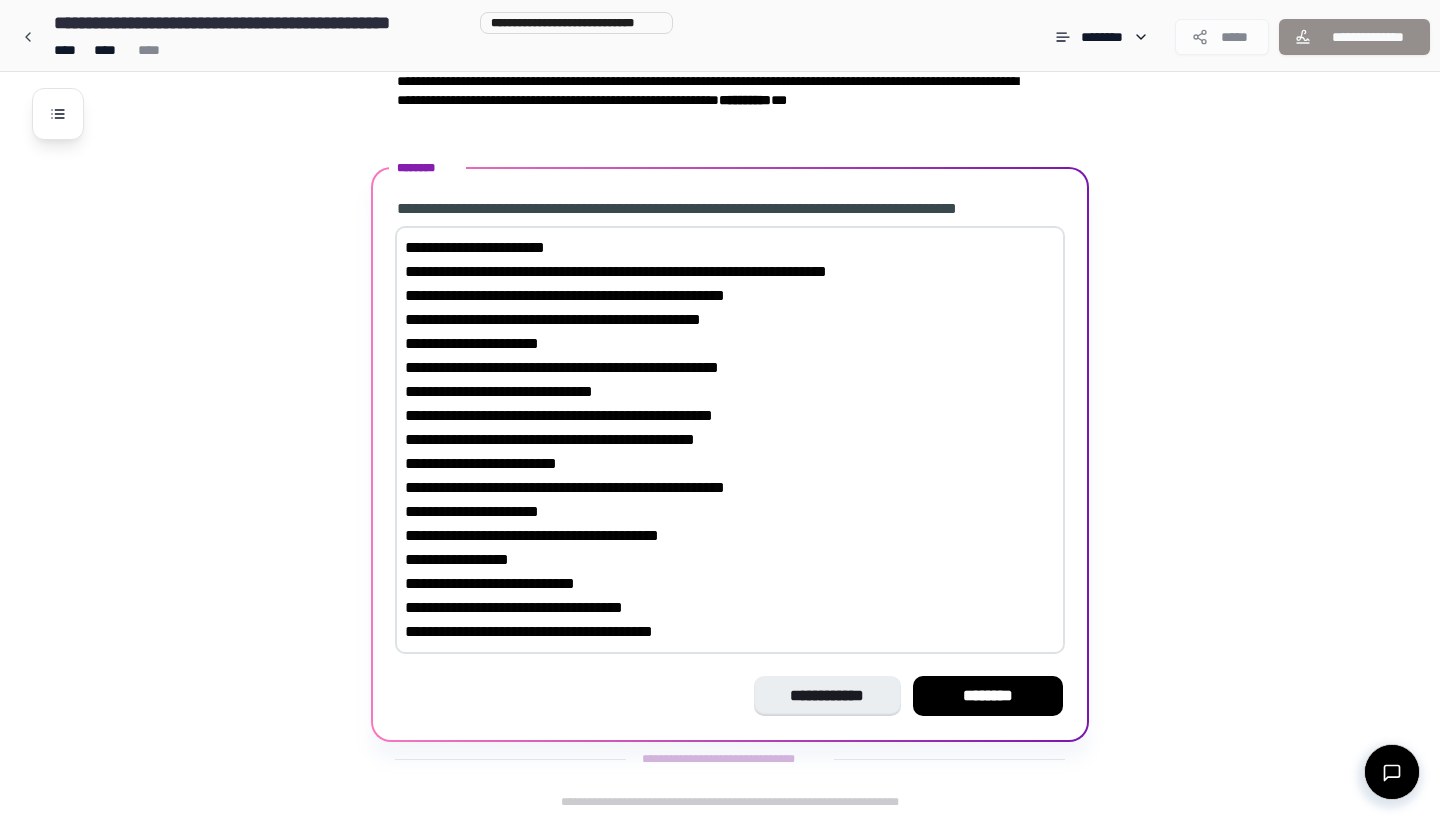 click on "********" at bounding box center (988, 696) 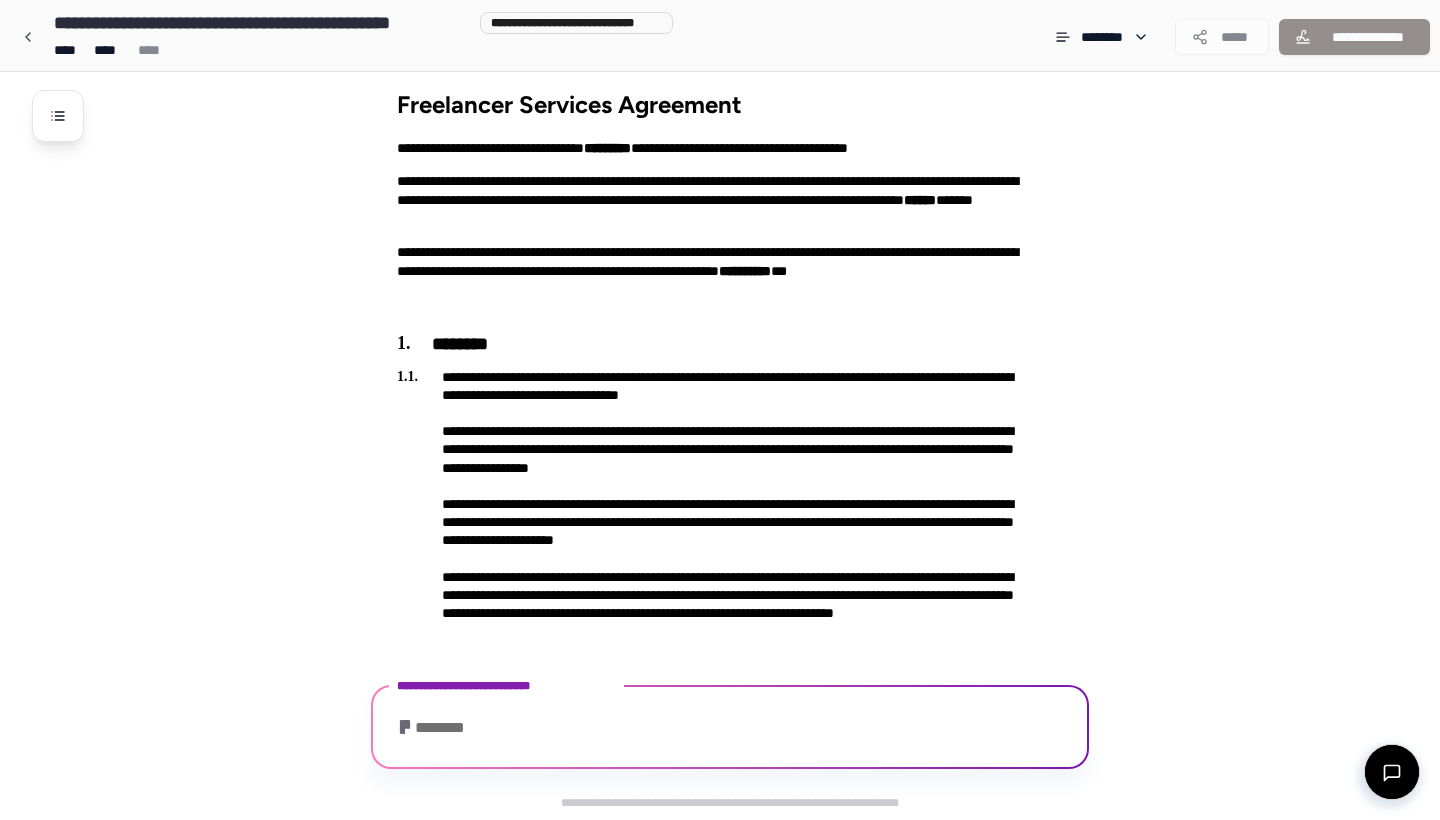 scroll, scrollTop: 258, scrollLeft: 0, axis: vertical 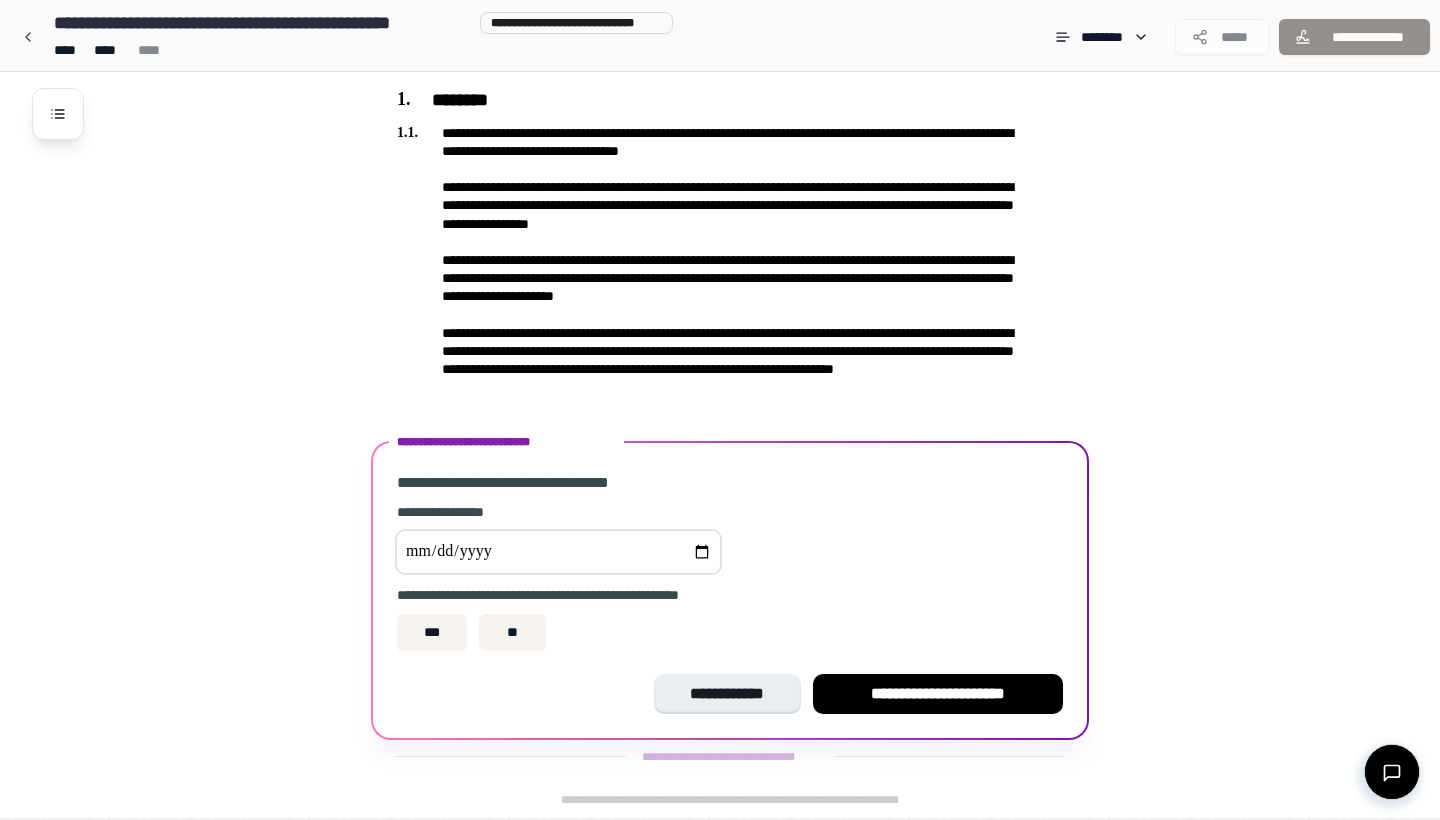drag, startPoint x: 1166, startPoint y: 33, endPoint x: 1285, endPoint y: 619, distance: 597.9607 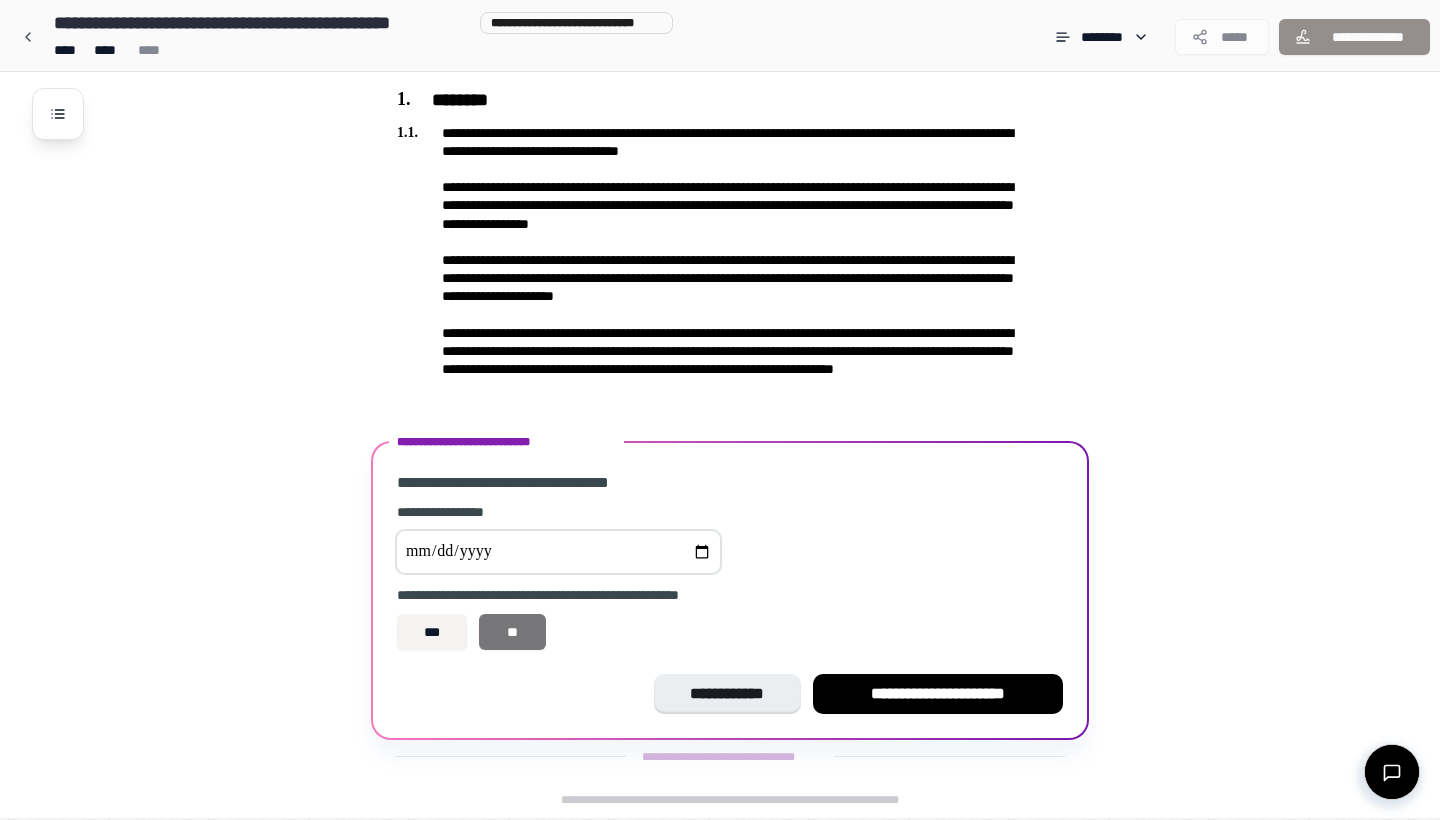 click on "**" at bounding box center (512, 632) 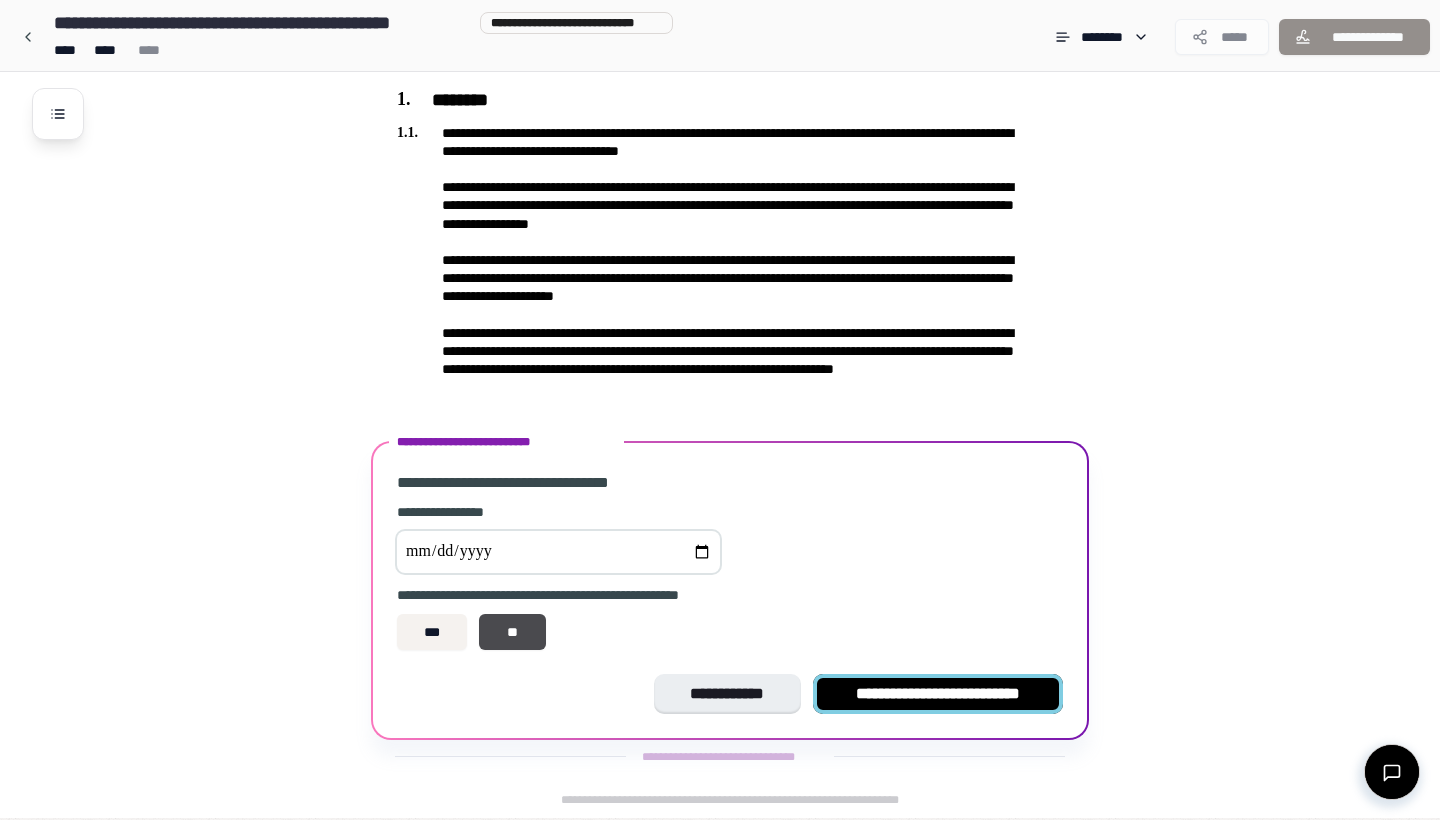 click on "**********" at bounding box center [938, 694] 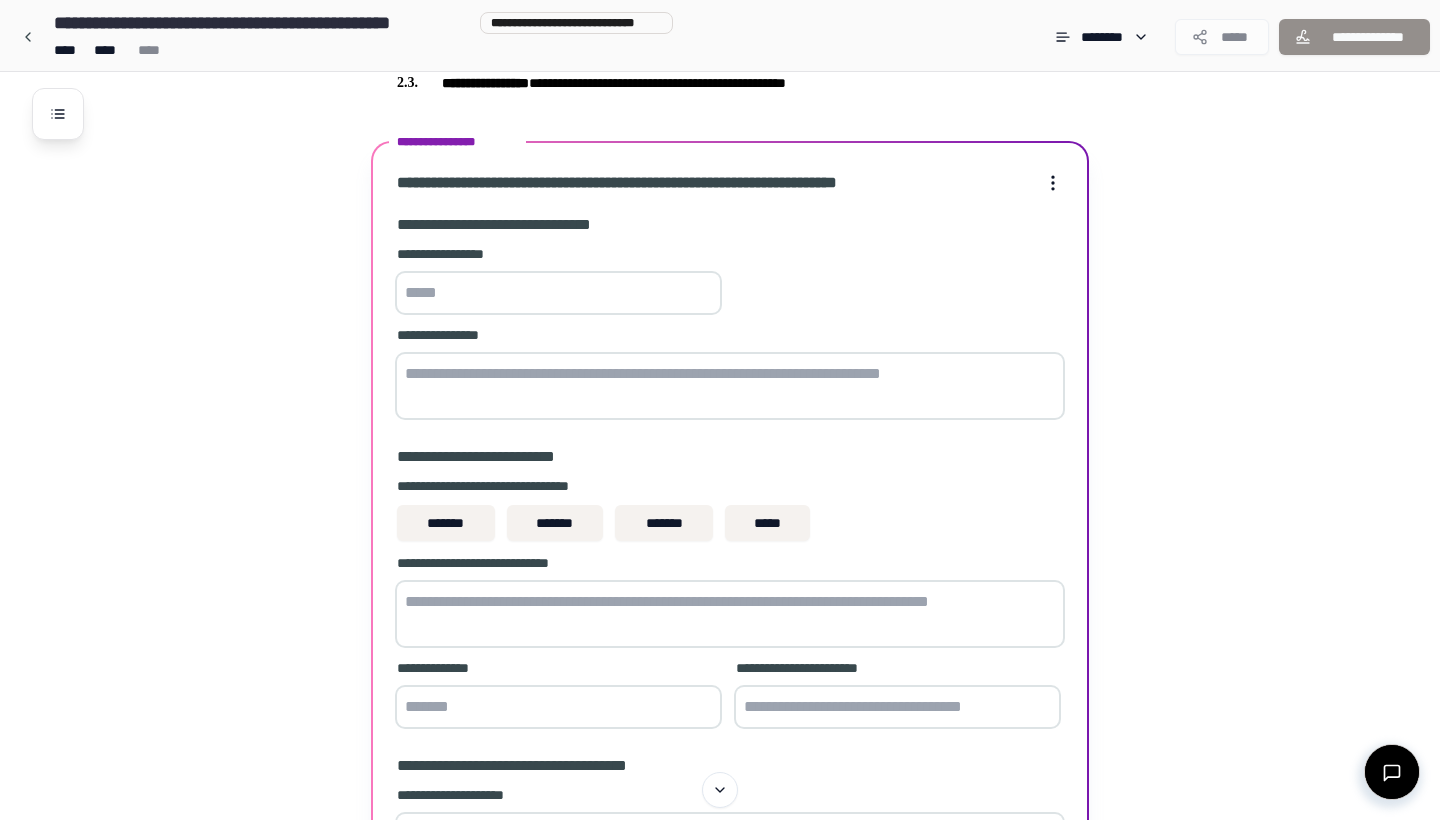scroll, scrollTop: 680, scrollLeft: 0, axis: vertical 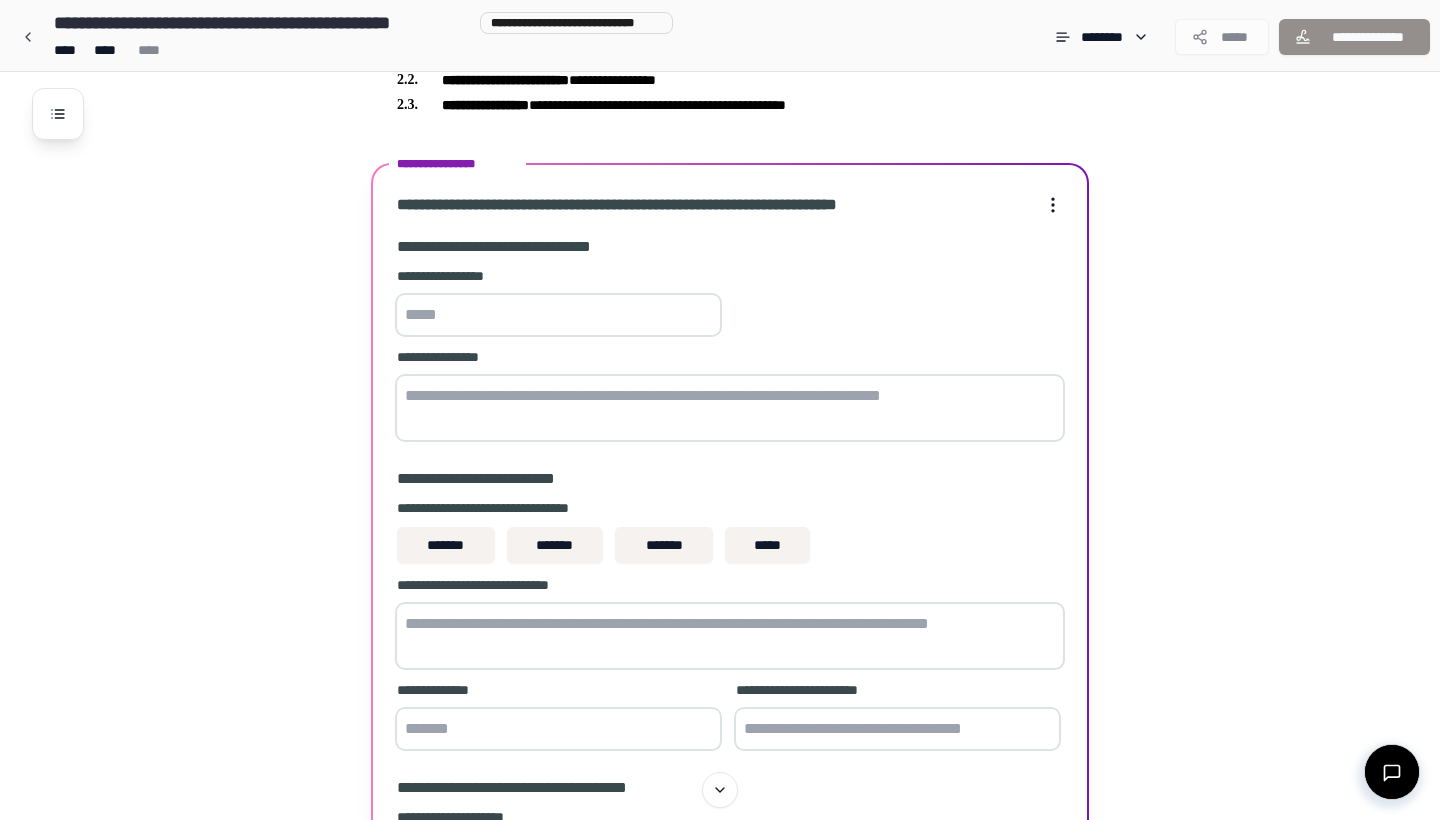 click at bounding box center (558, 315) 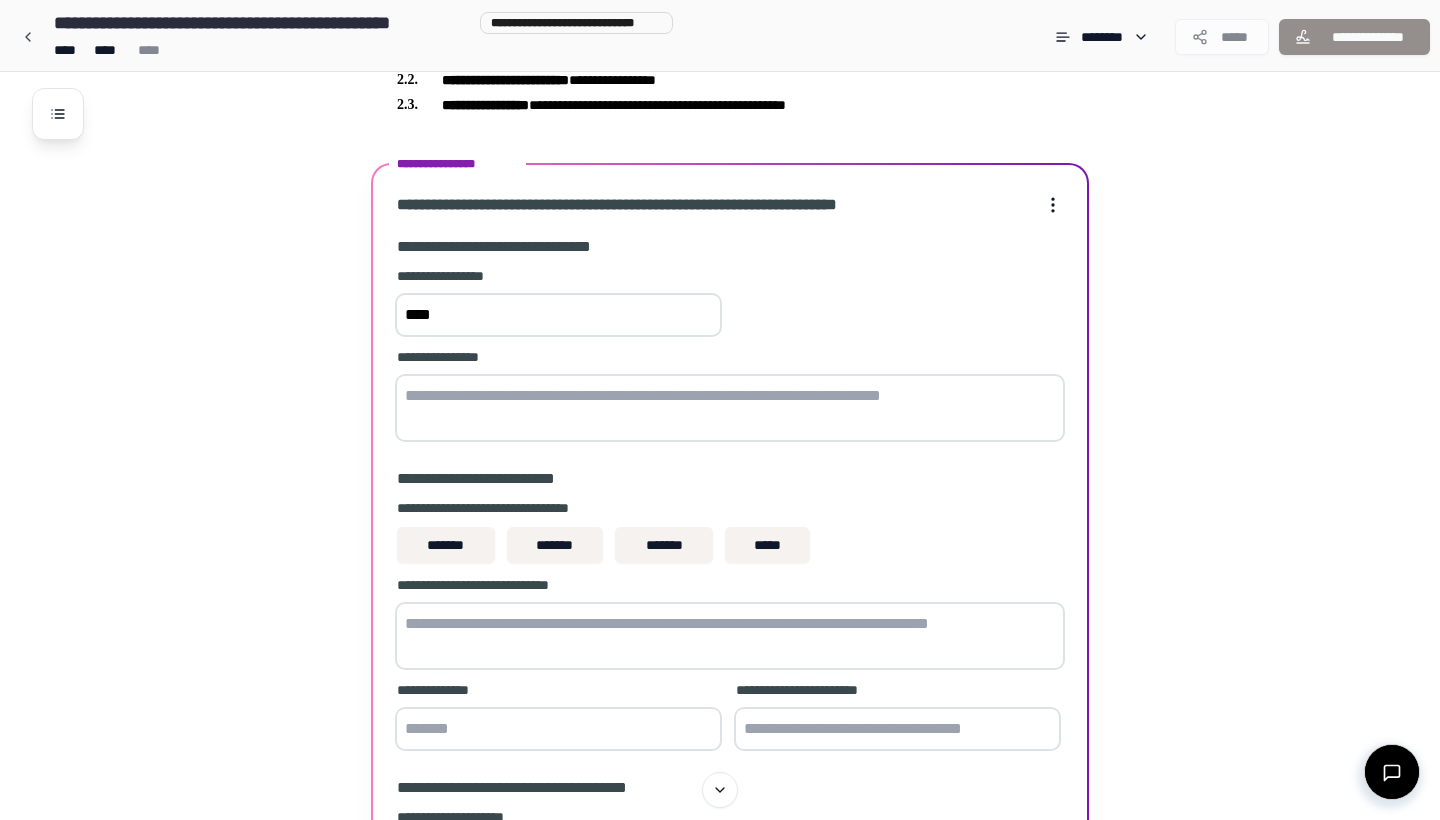 type on "****" 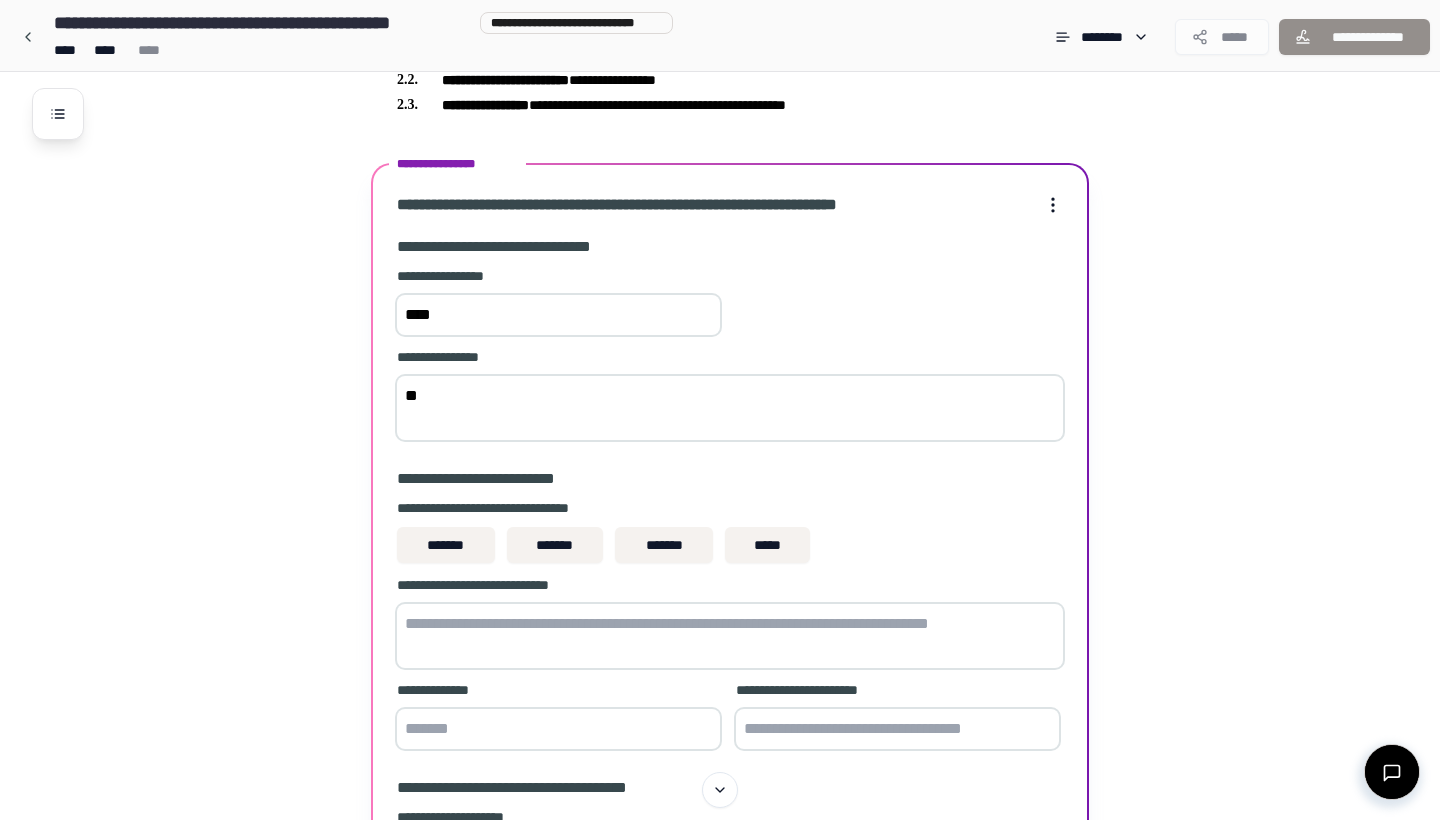 type on "*" 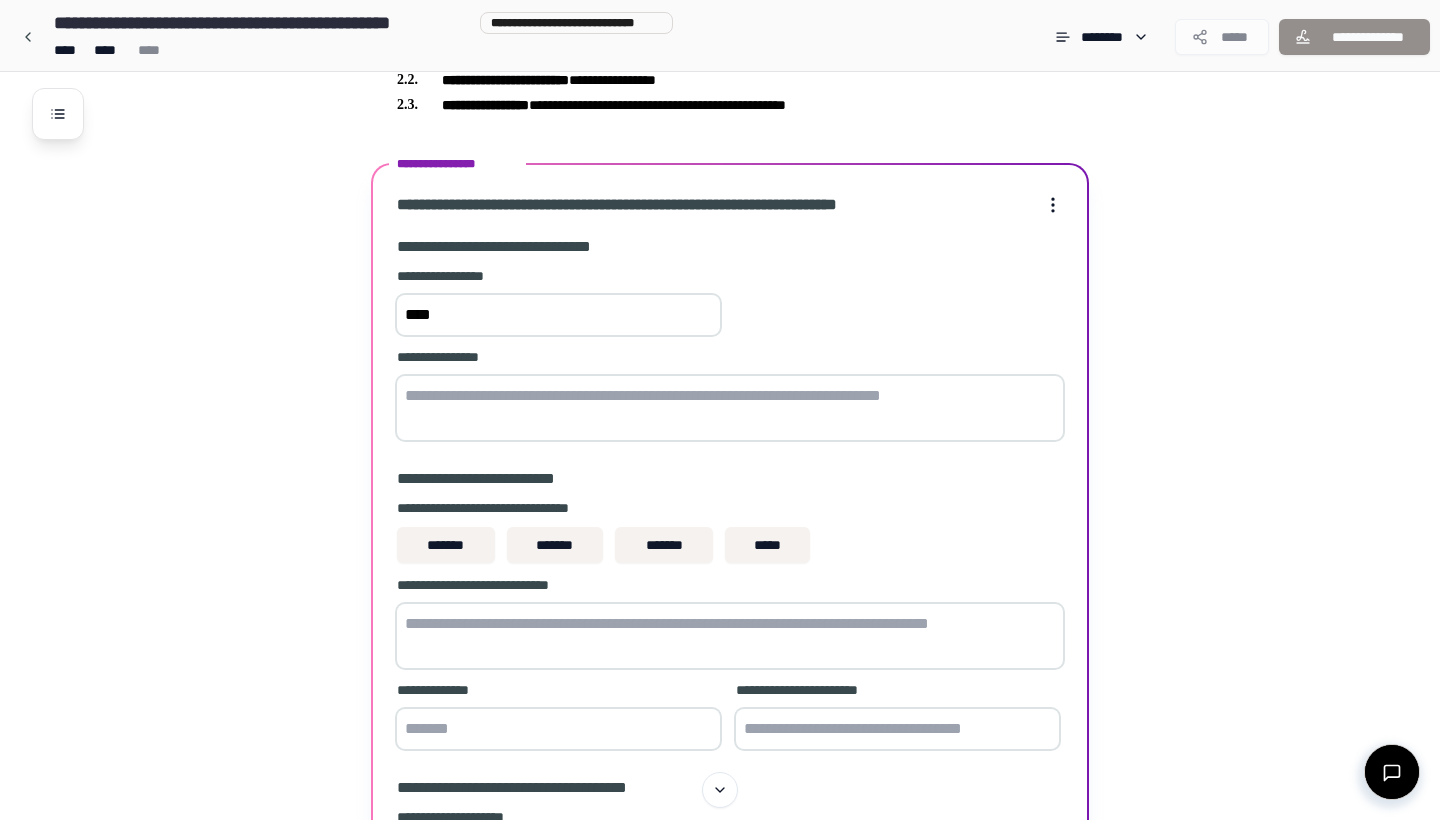 paste on "**********" 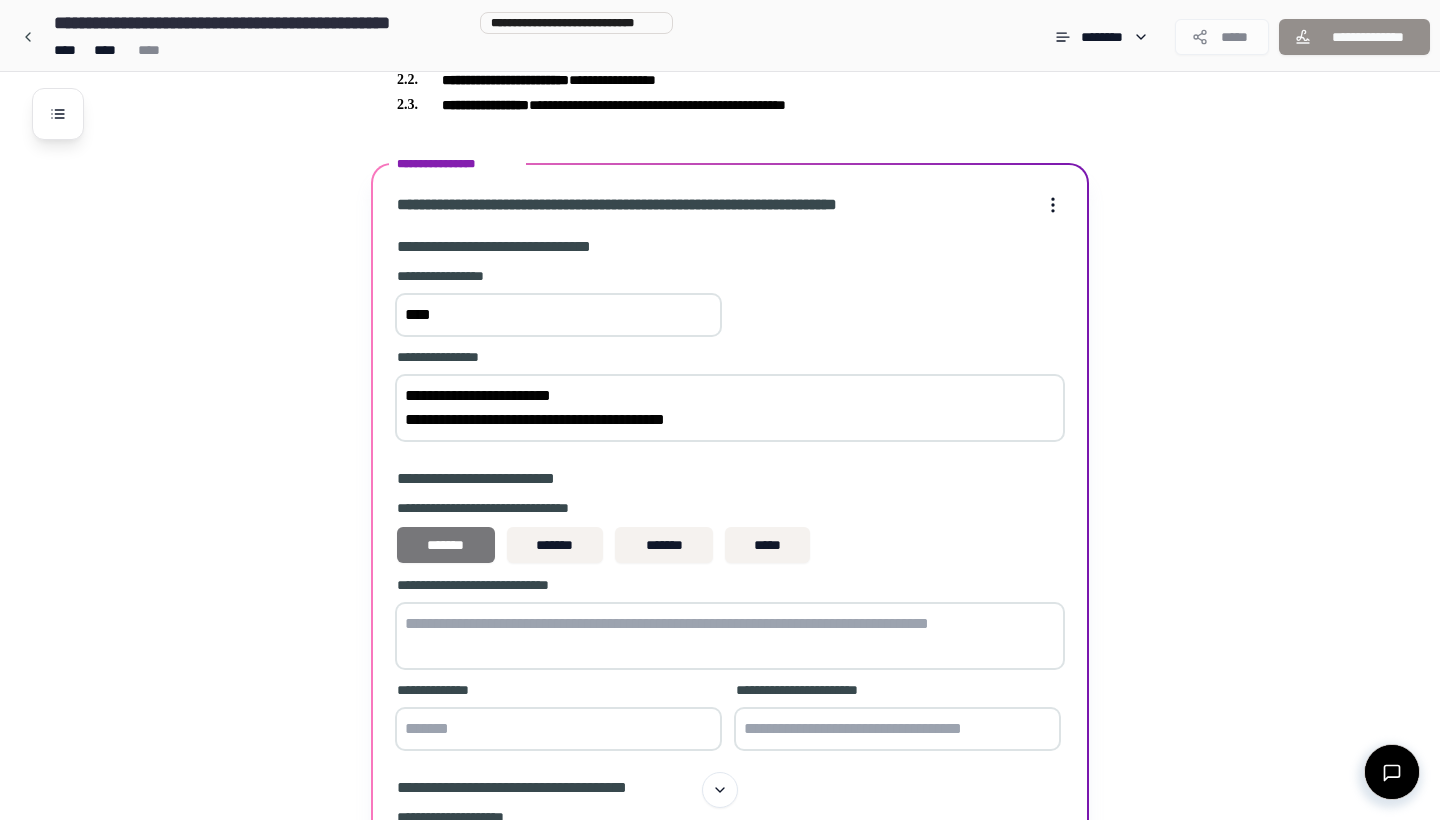 type on "**********" 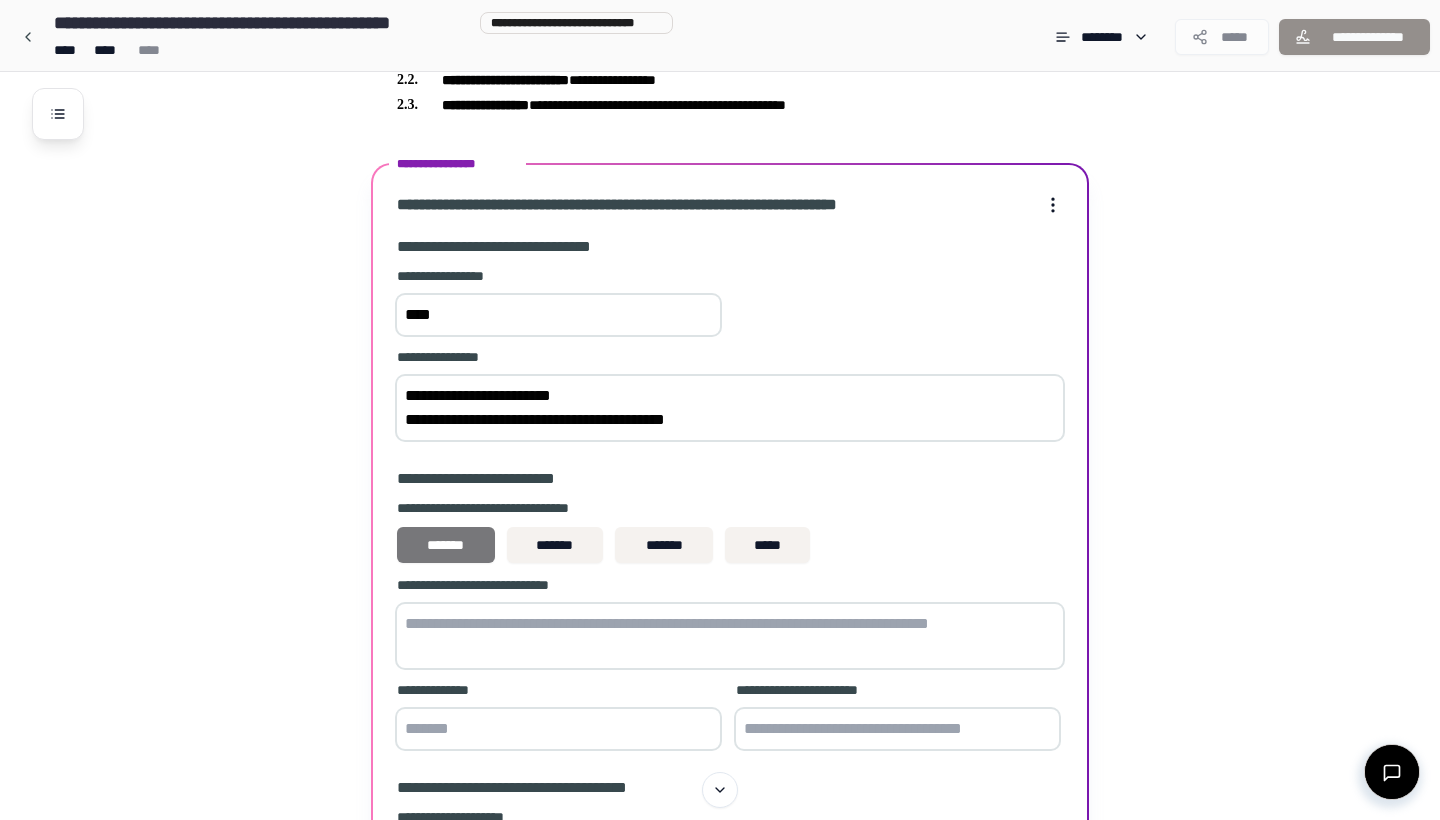 click on "*******" at bounding box center [446, 545] 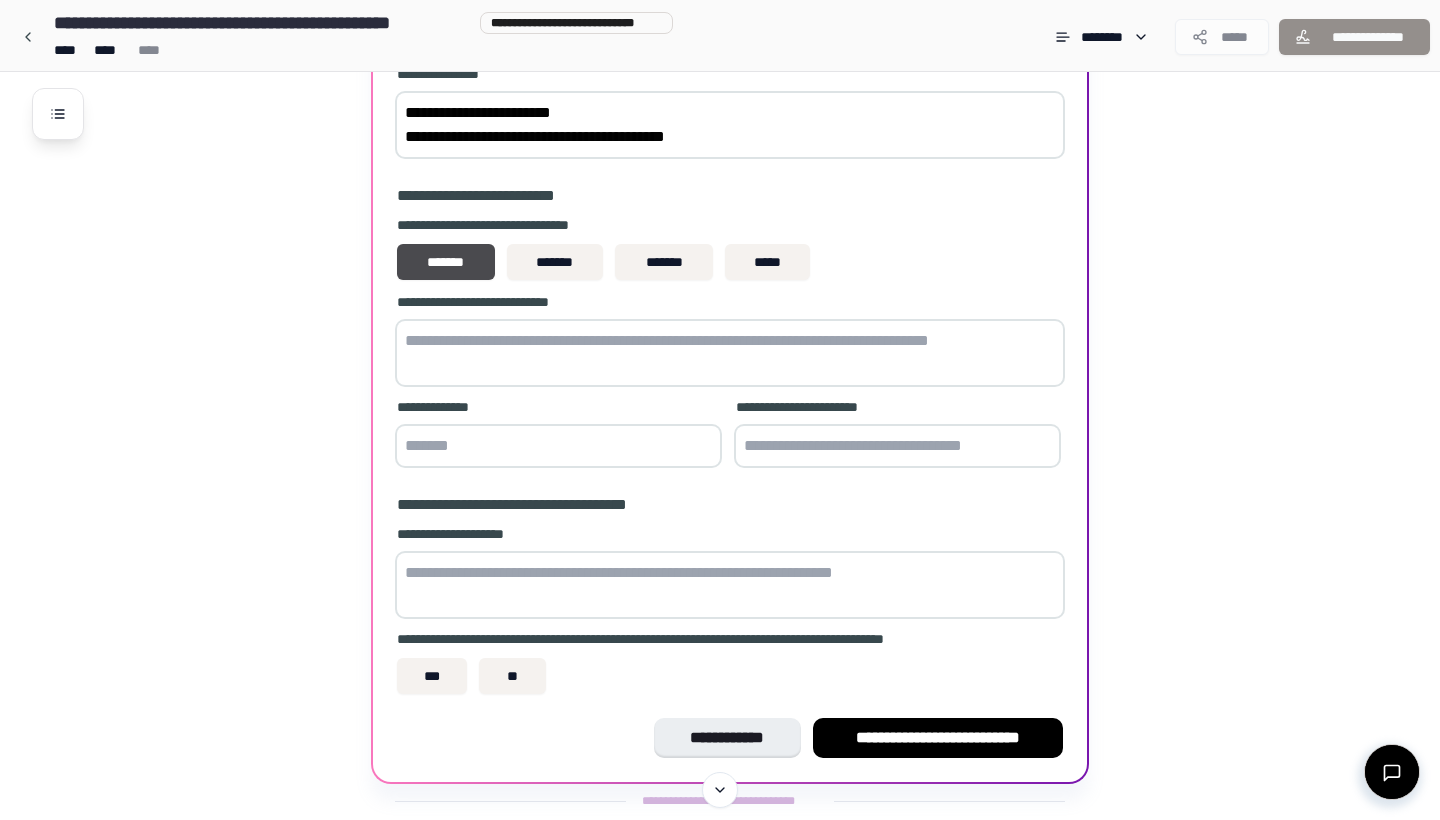 scroll, scrollTop: 966, scrollLeft: 0, axis: vertical 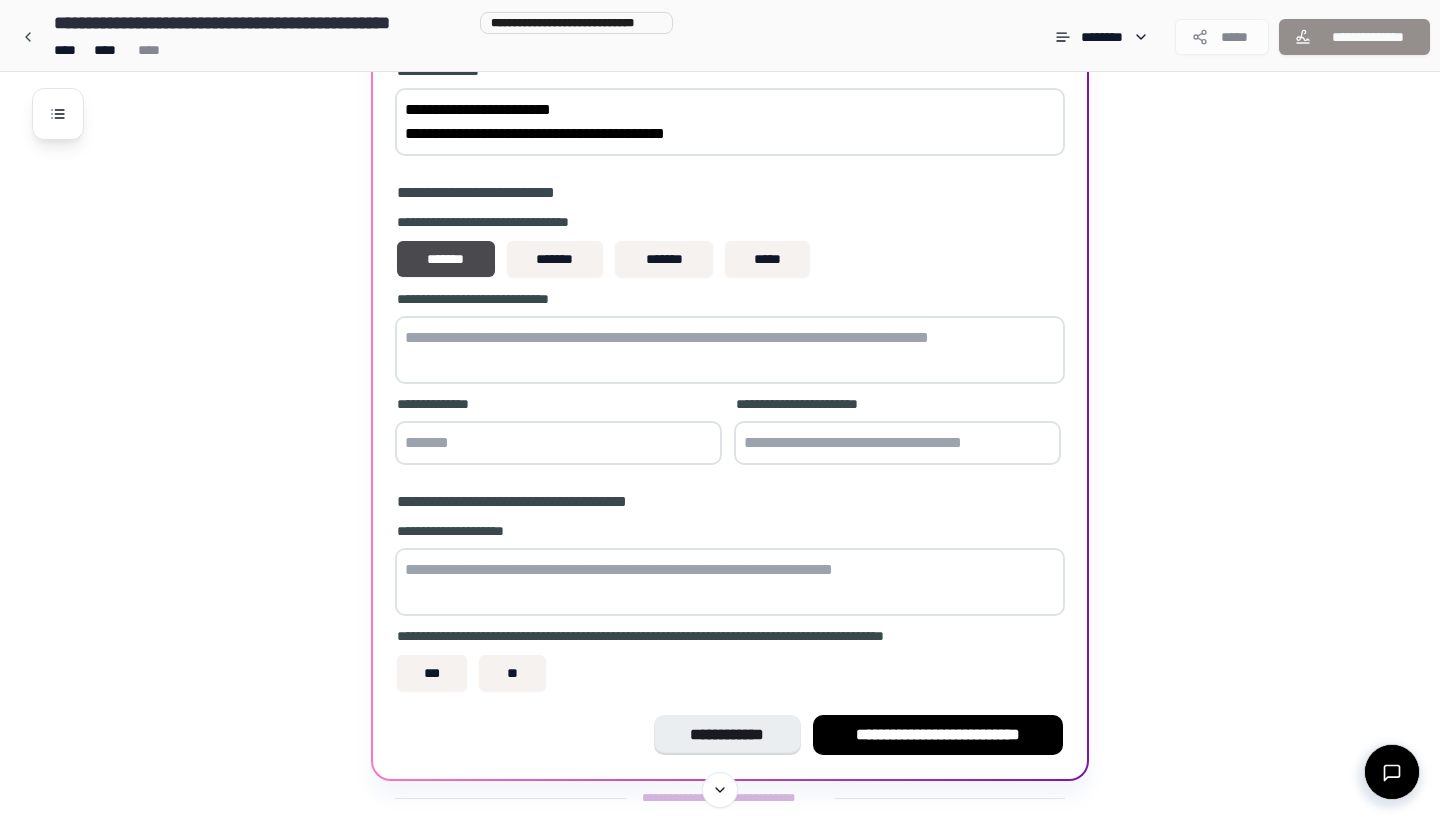 click at bounding box center [558, 443] 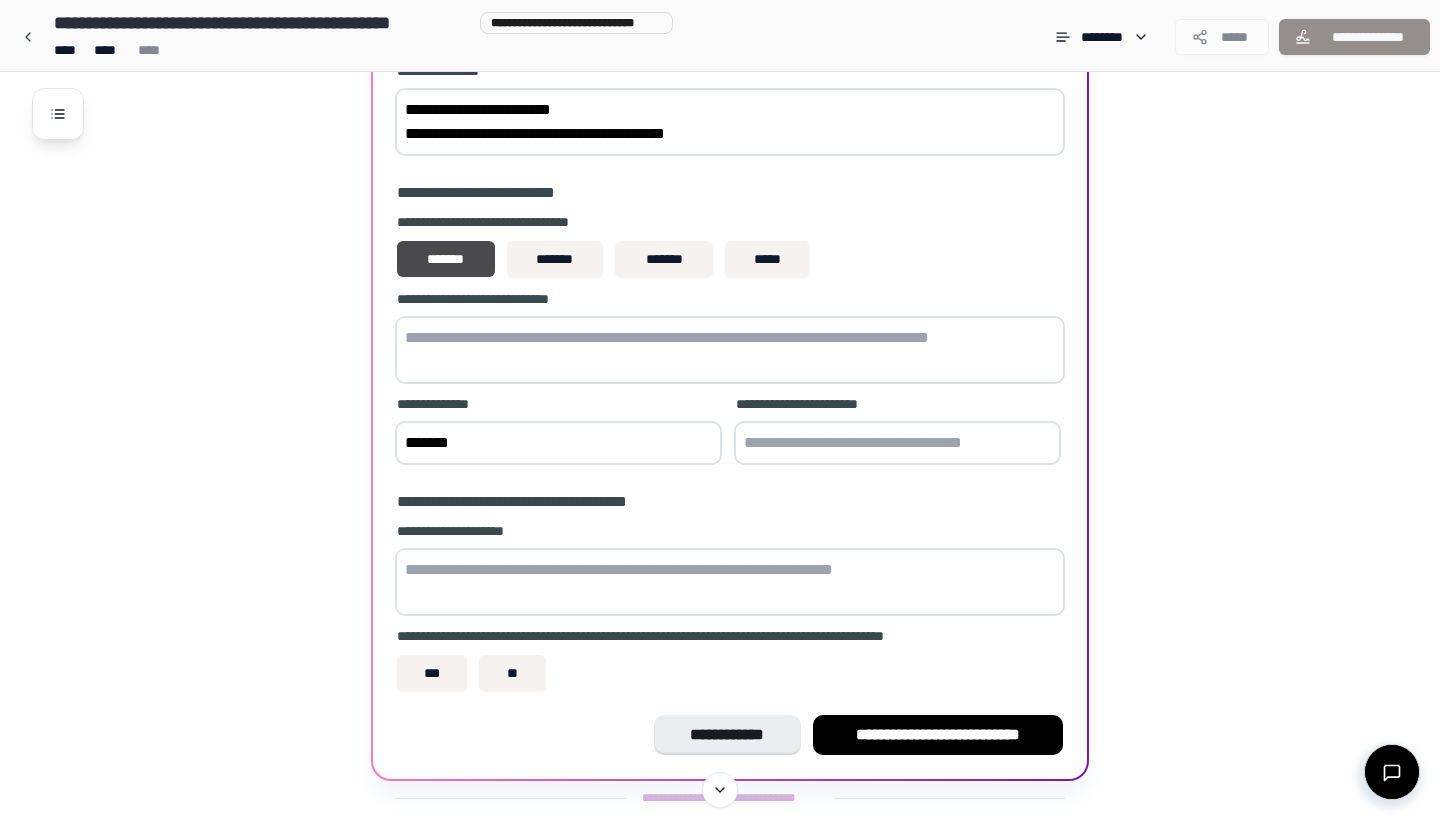 type on "*******" 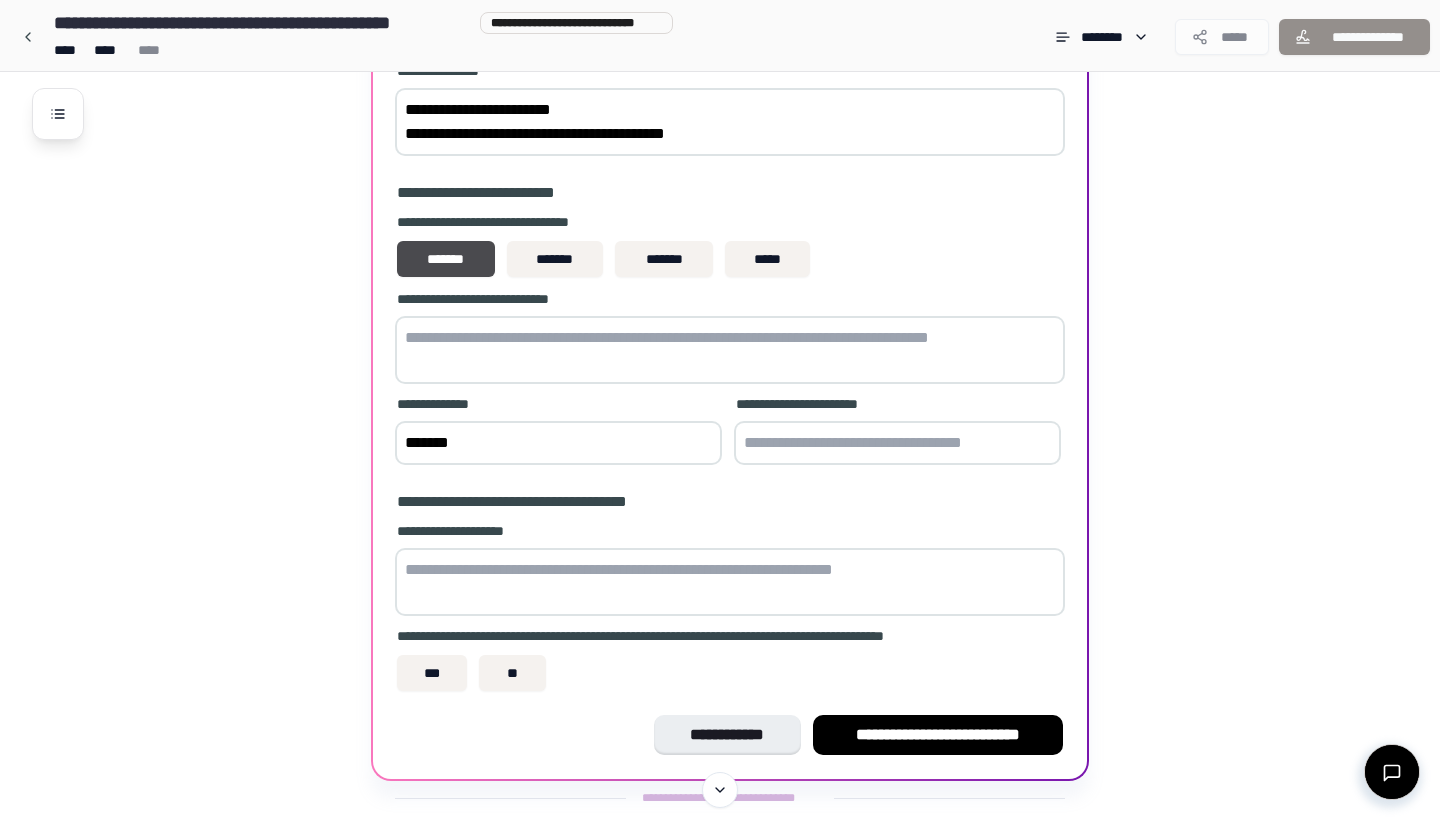 click at bounding box center (897, 443) 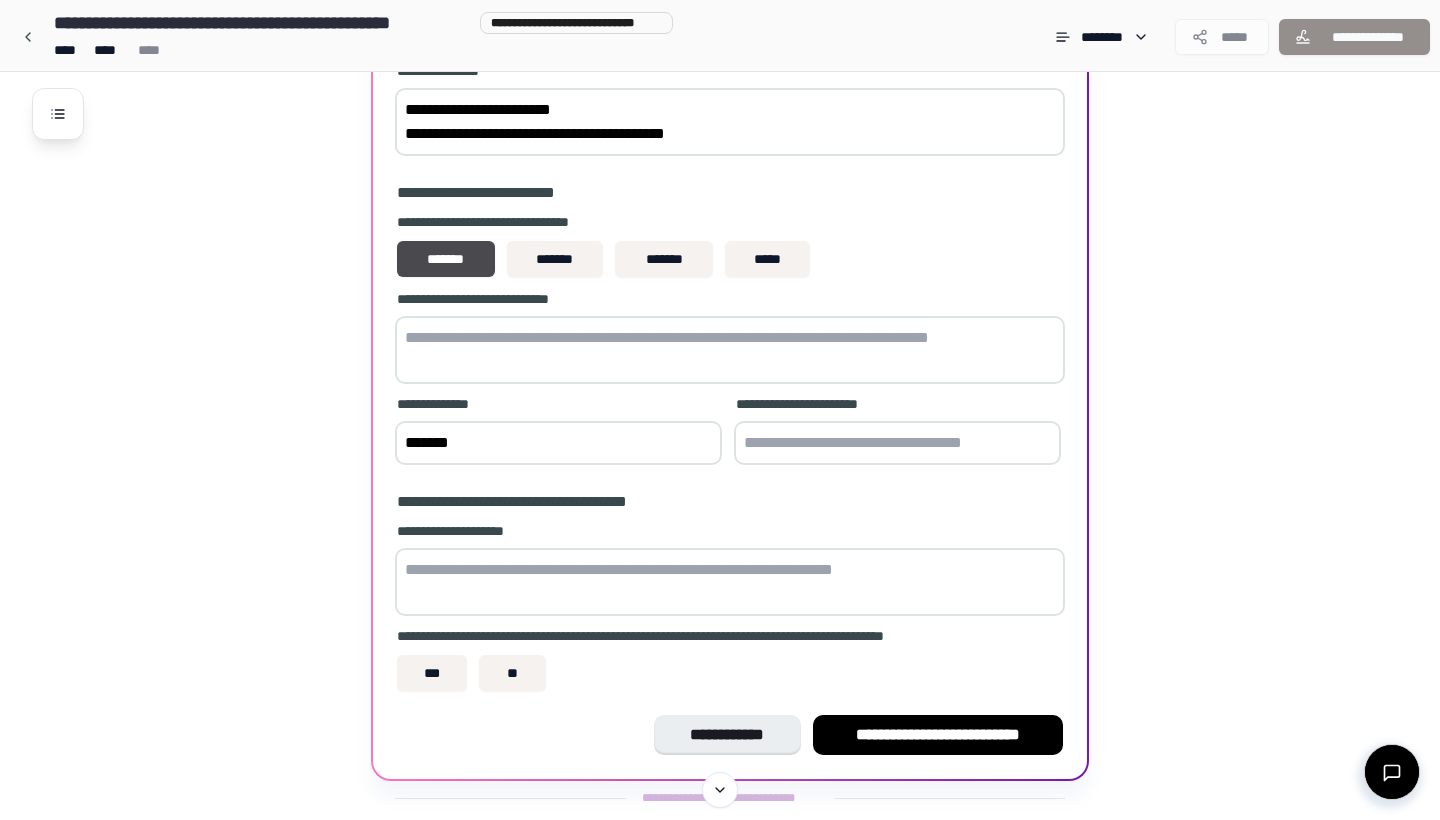click at bounding box center (730, 582) 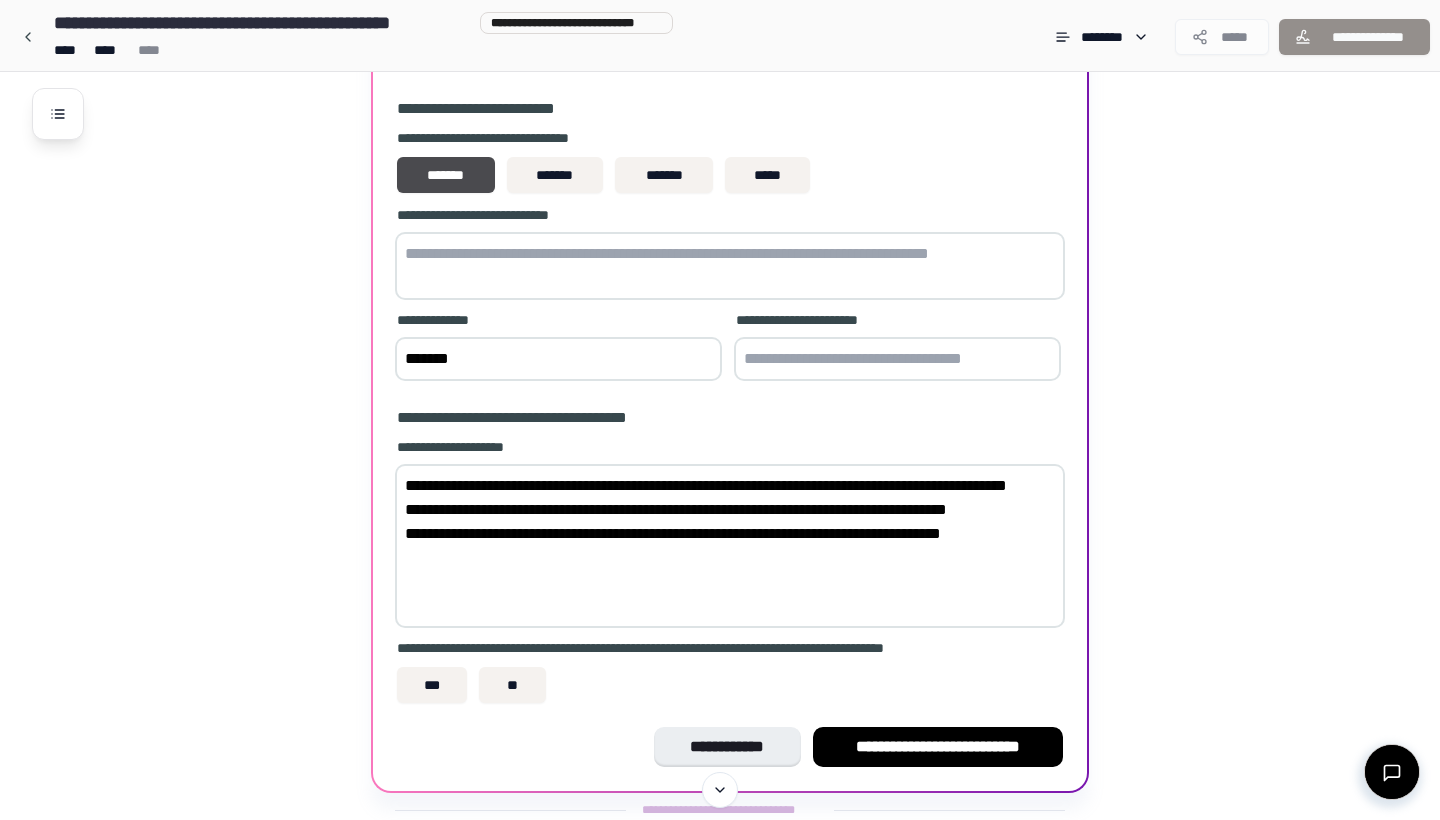 scroll, scrollTop: 1064, scrollLeft: 0, axis: vertical 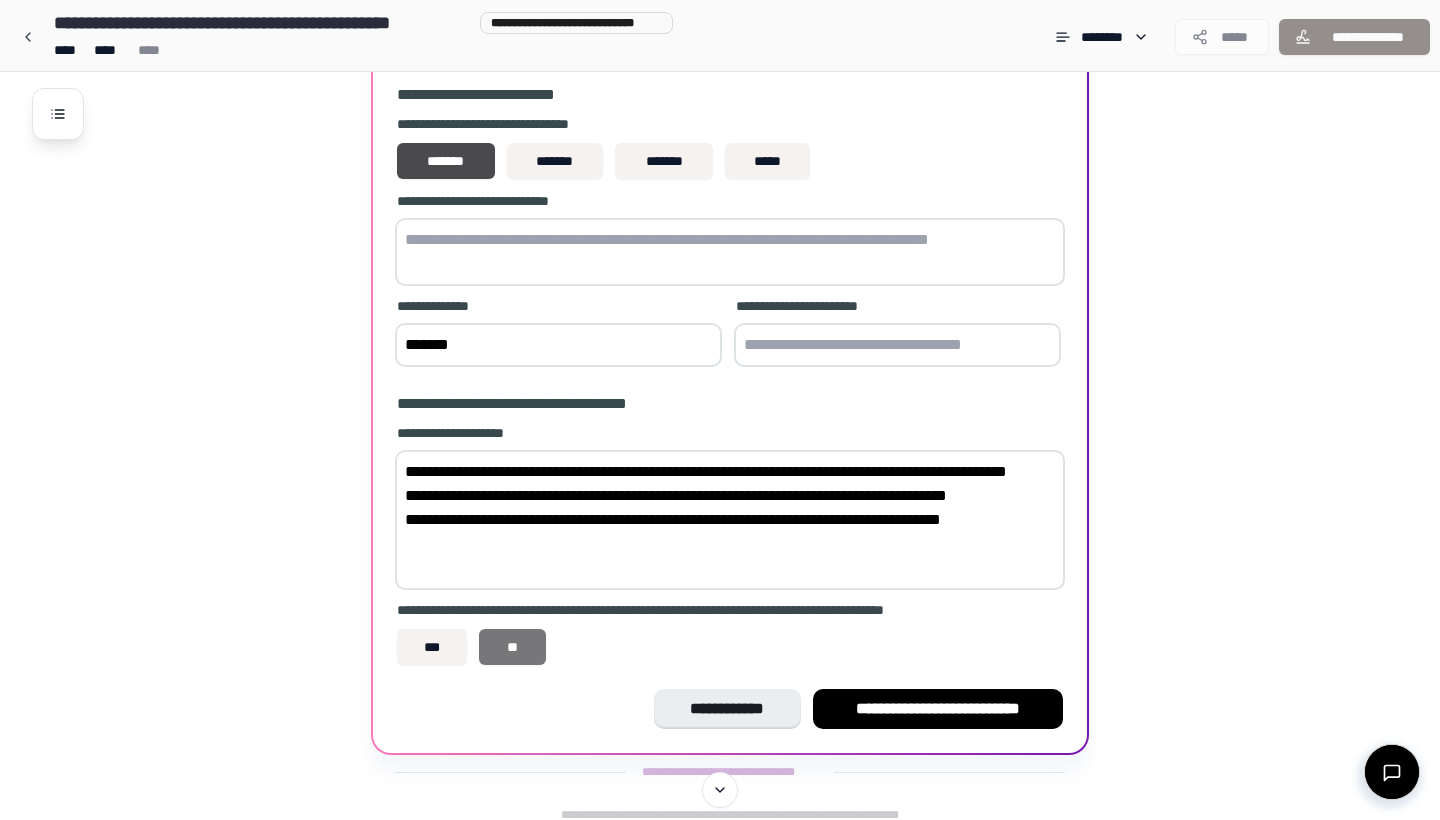 type on "**********" 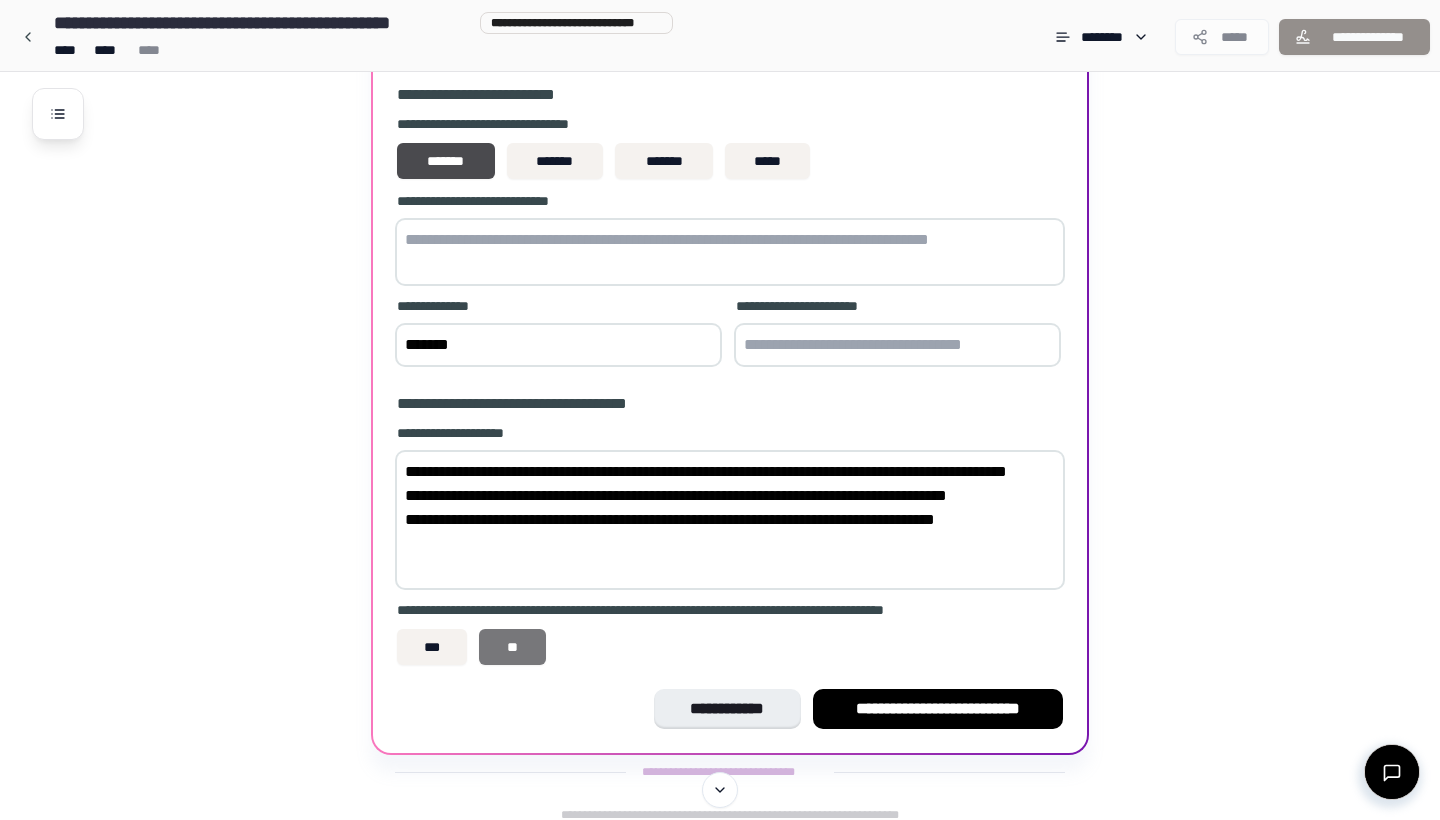 click on "**********" at bounding box center (730, 636) 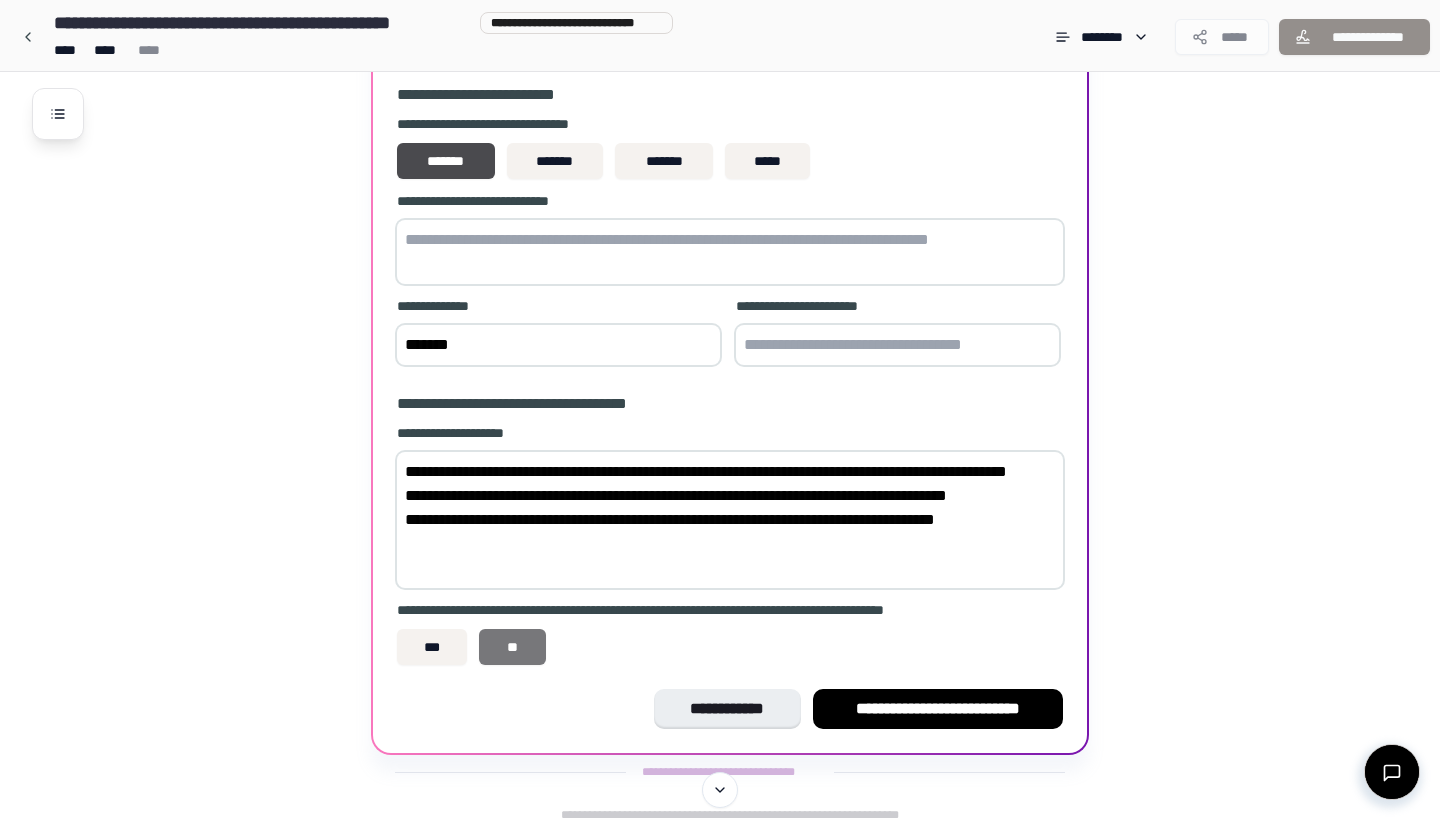 scroll, scrollTop: 1005, scrollLeft: 0, axis: vertical 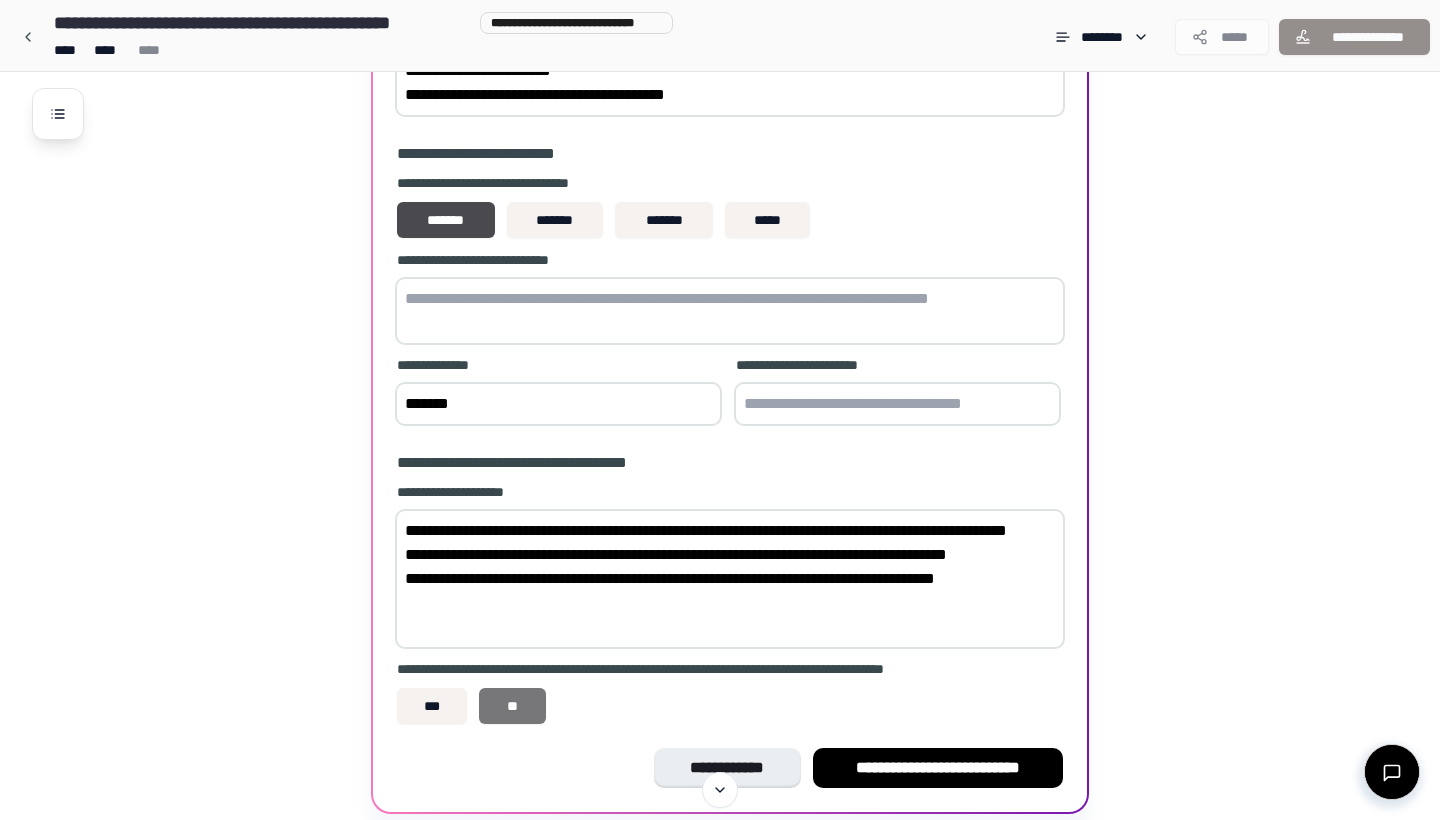click on "**" at bounding box center (512, 706) 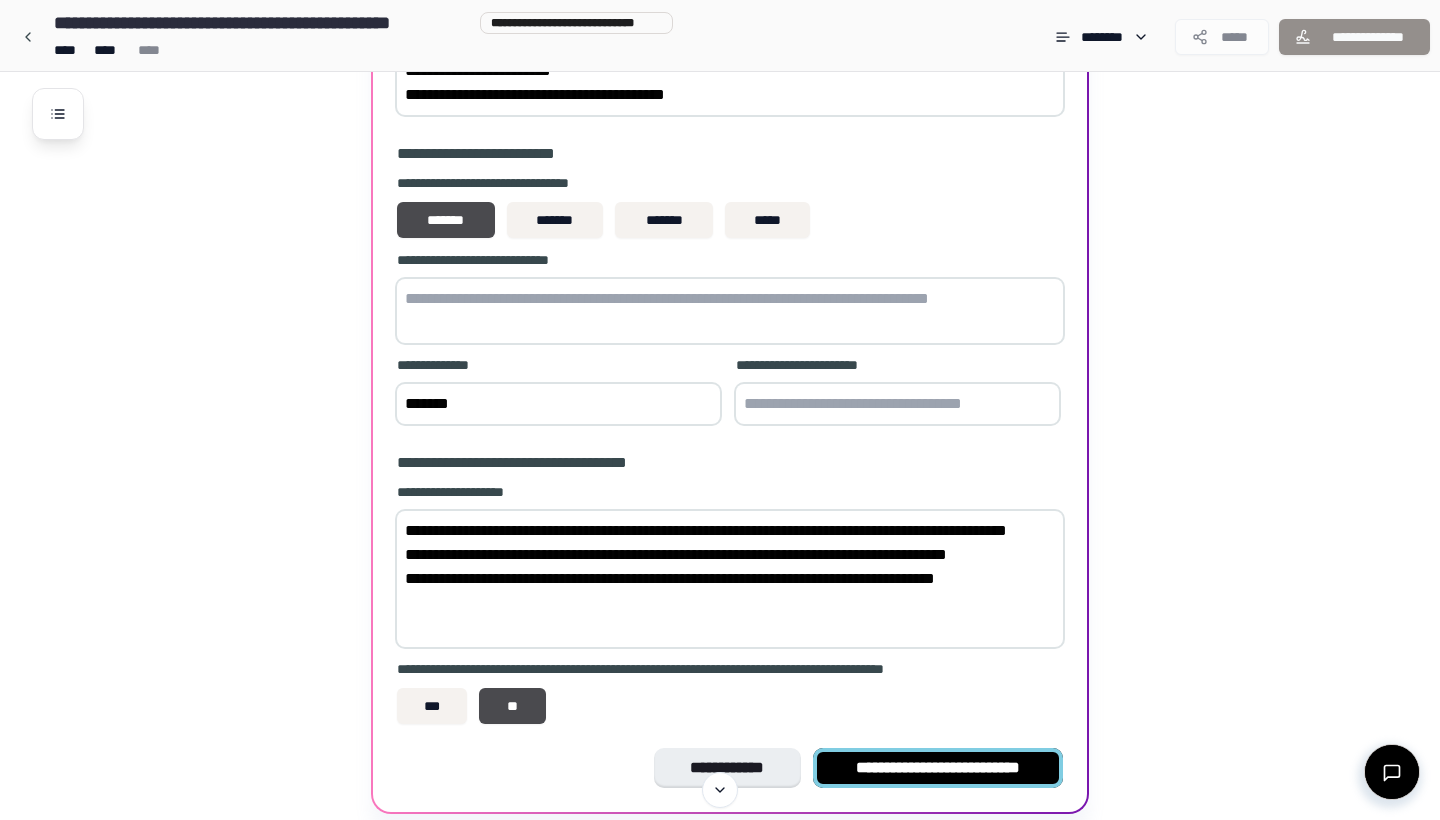 click on "**********" at bounding box center [938, 768] 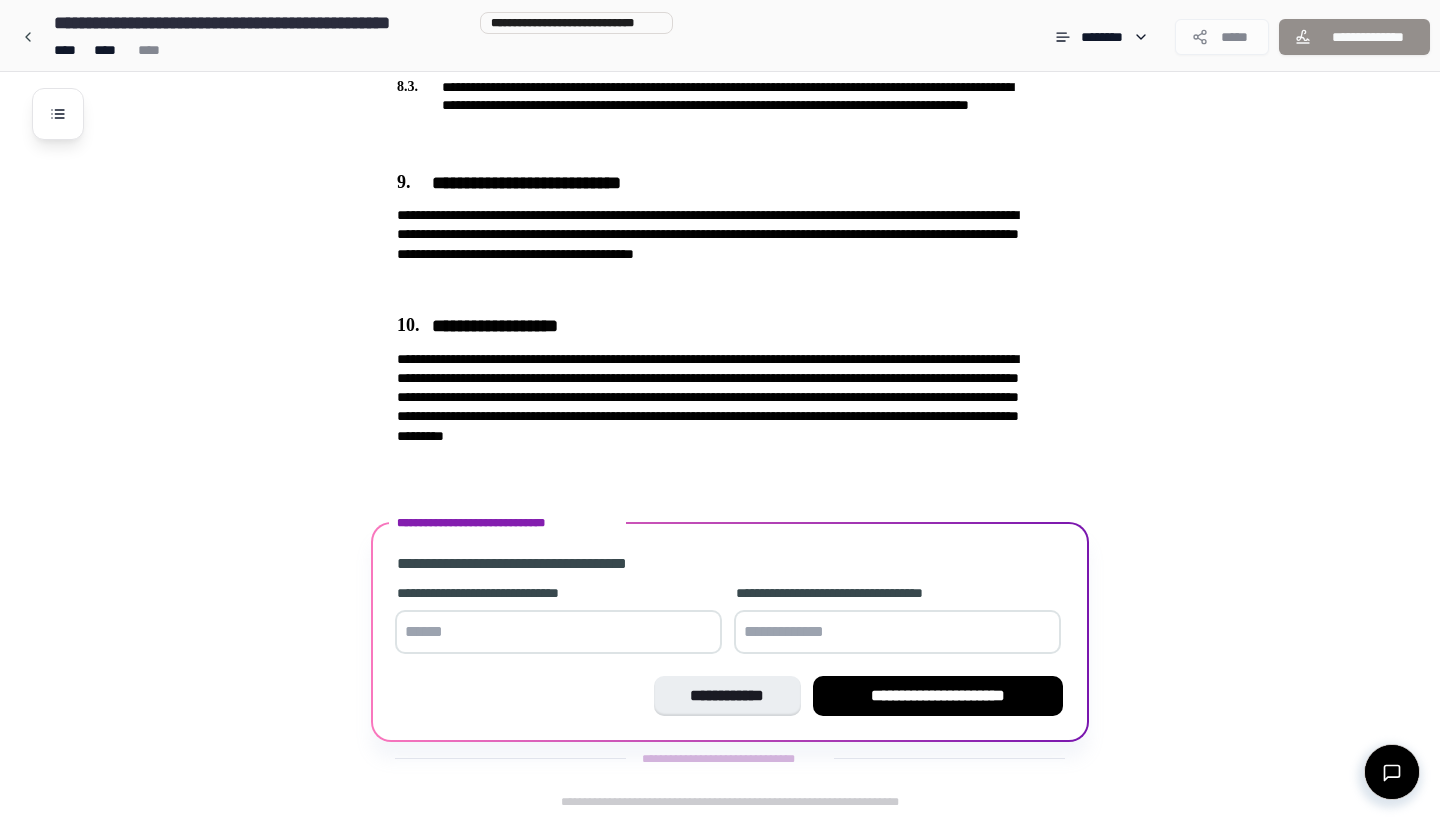 scroll, scrollTop: 2970, scrollLeft: 0, axis: vertical 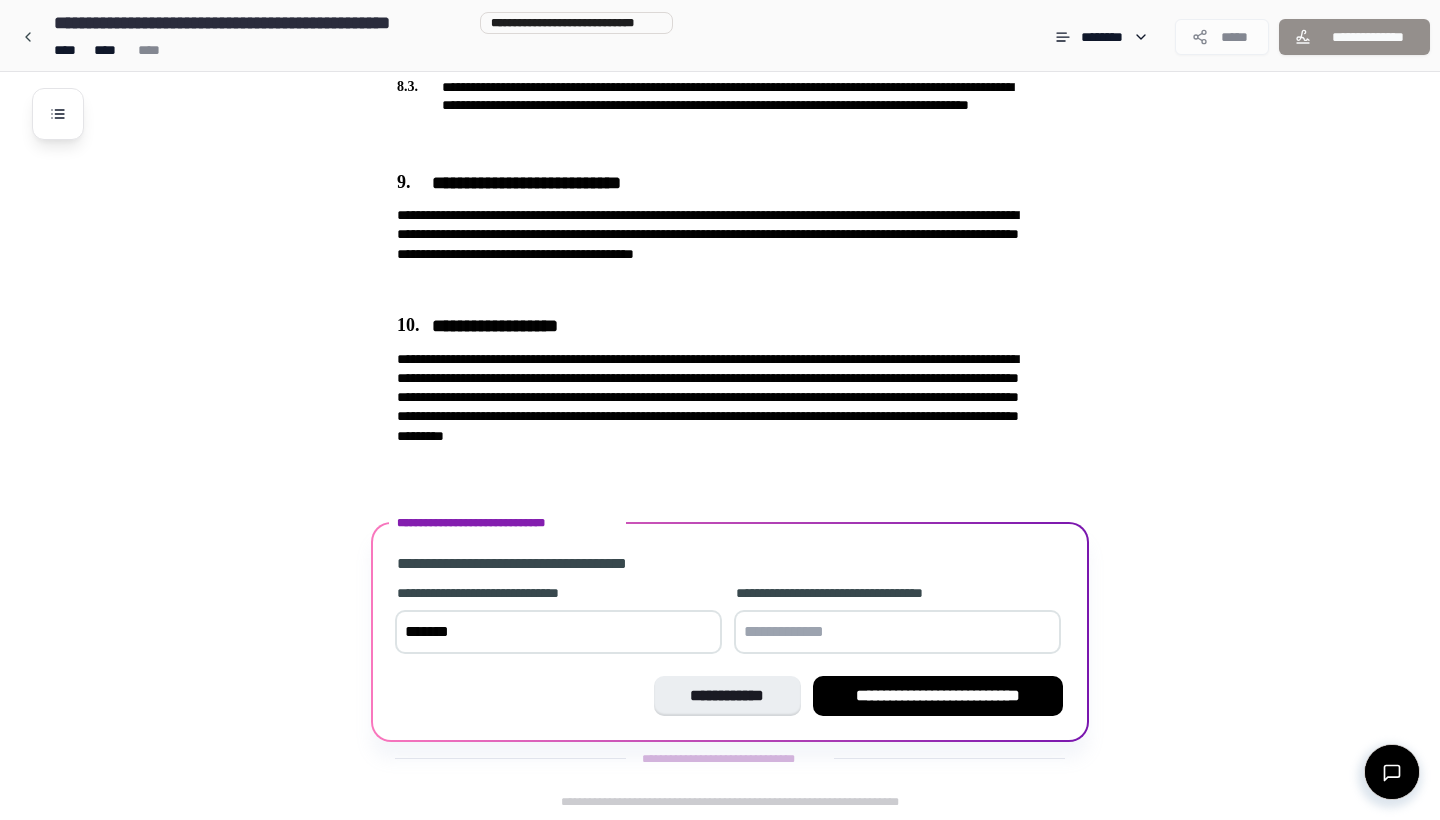 type on "******" 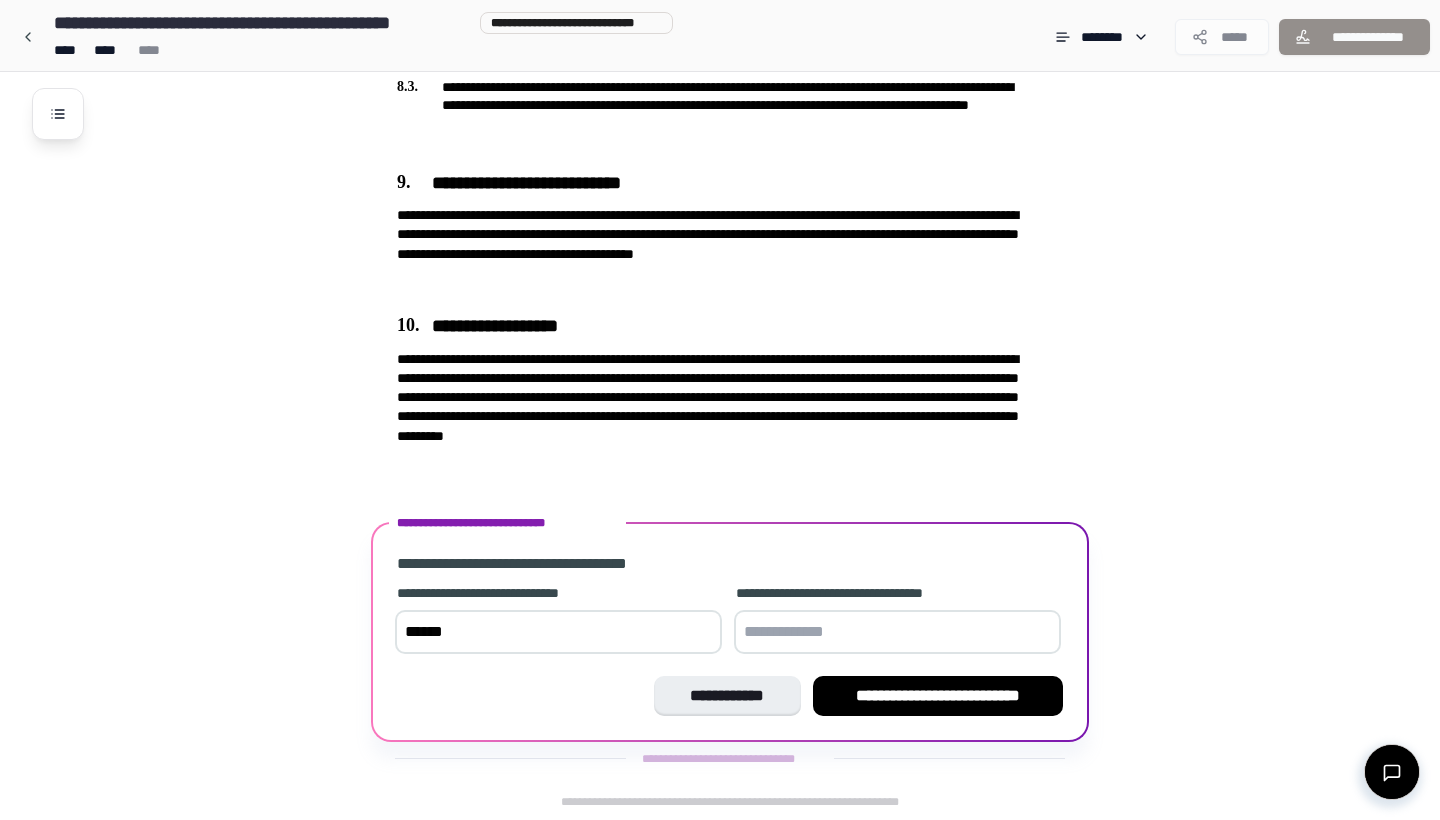 click at bounding box center (897, 632) 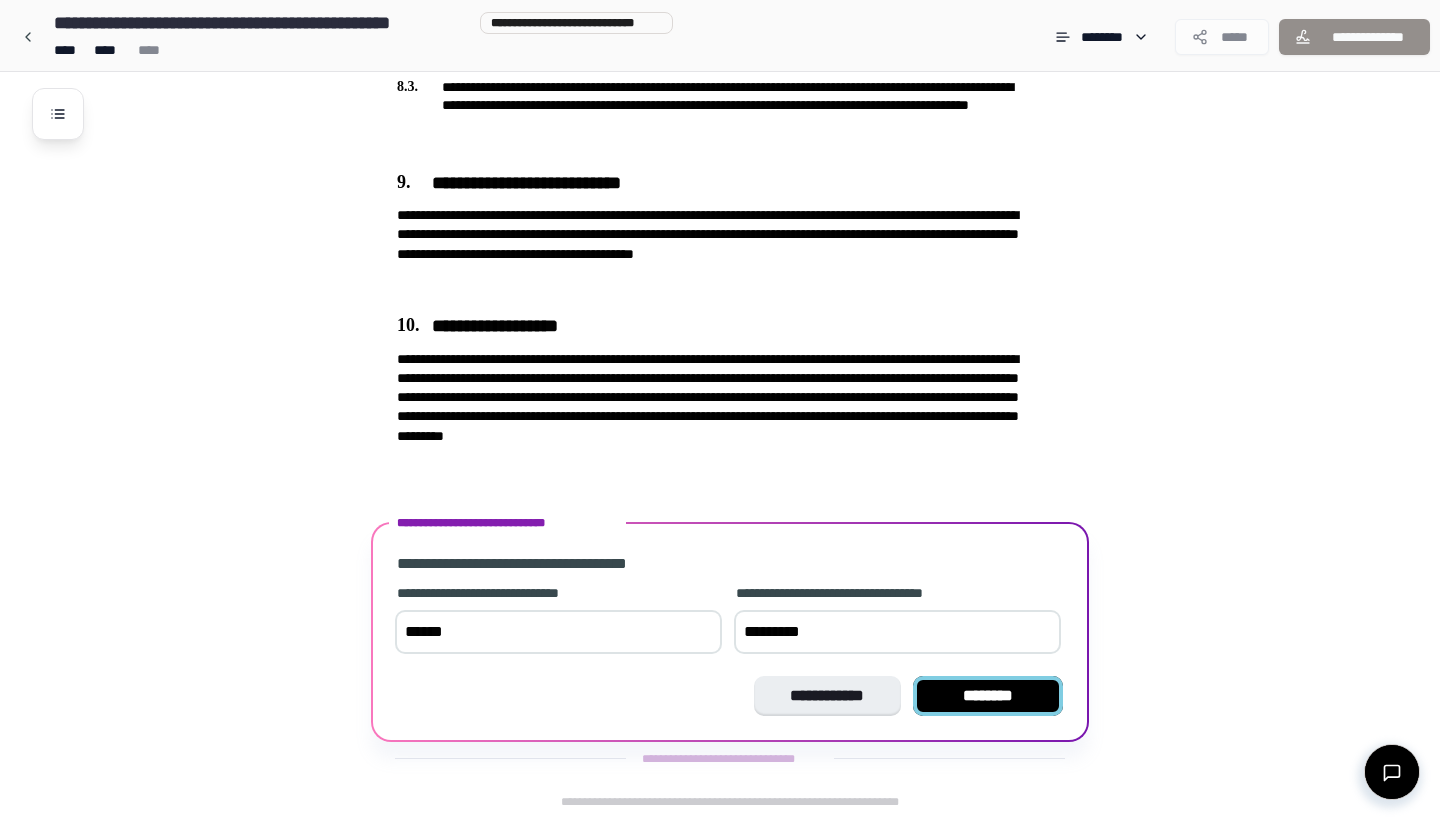 type on "********" 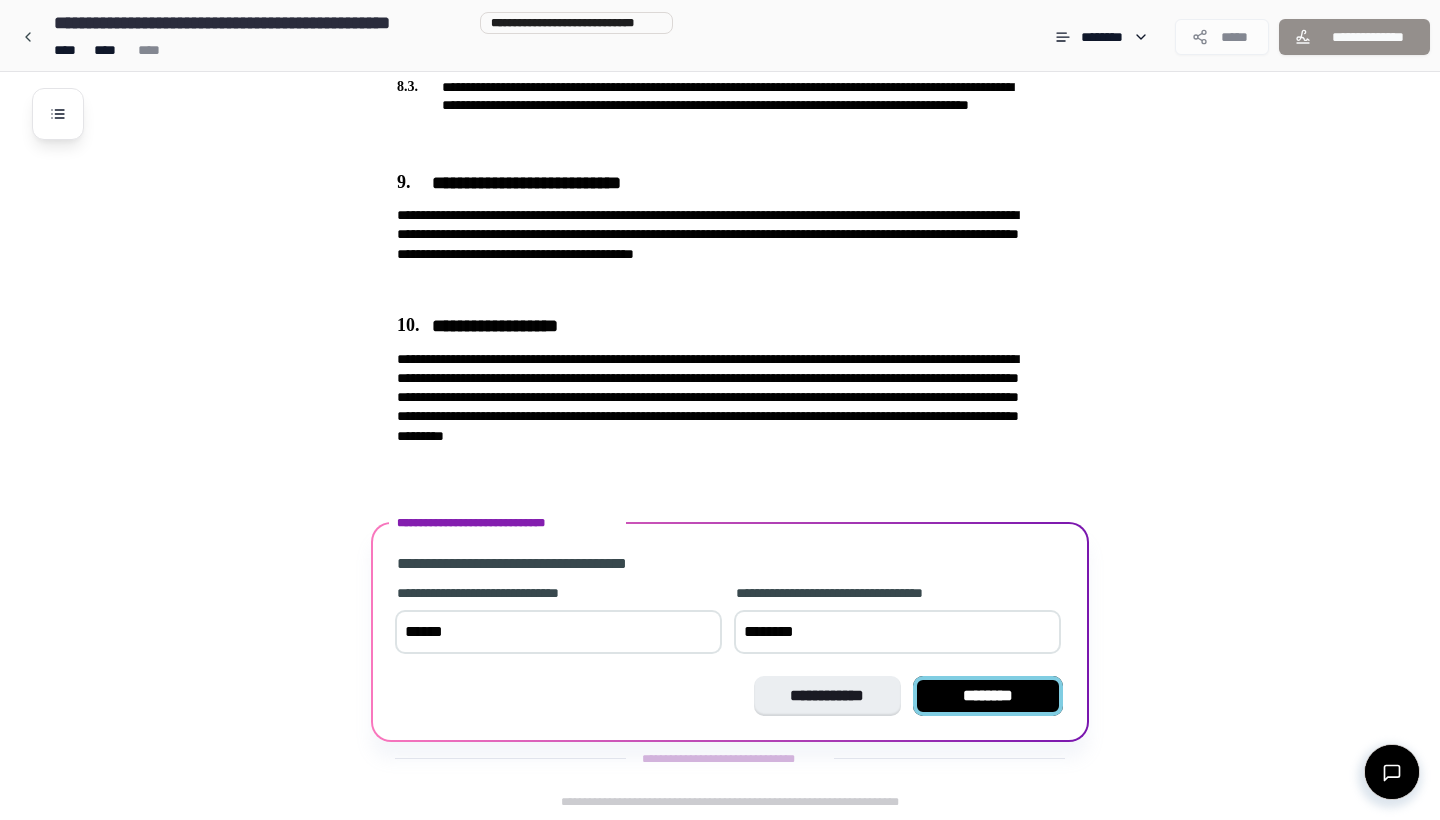 click on "********" at bounding box center [988, 696] 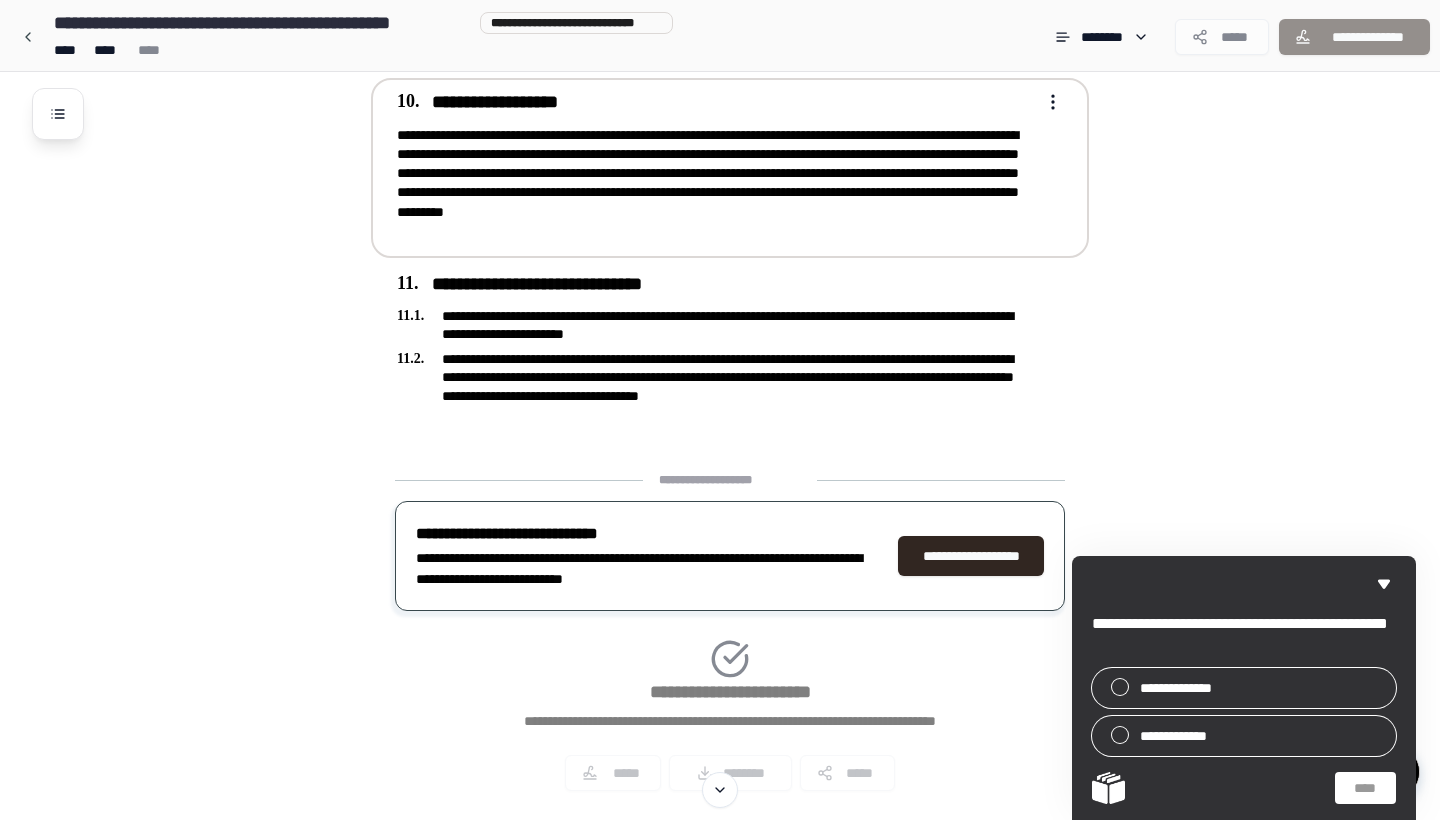 scroll, scrollTop: 3186, scrollLeft: 0, axis: vertical 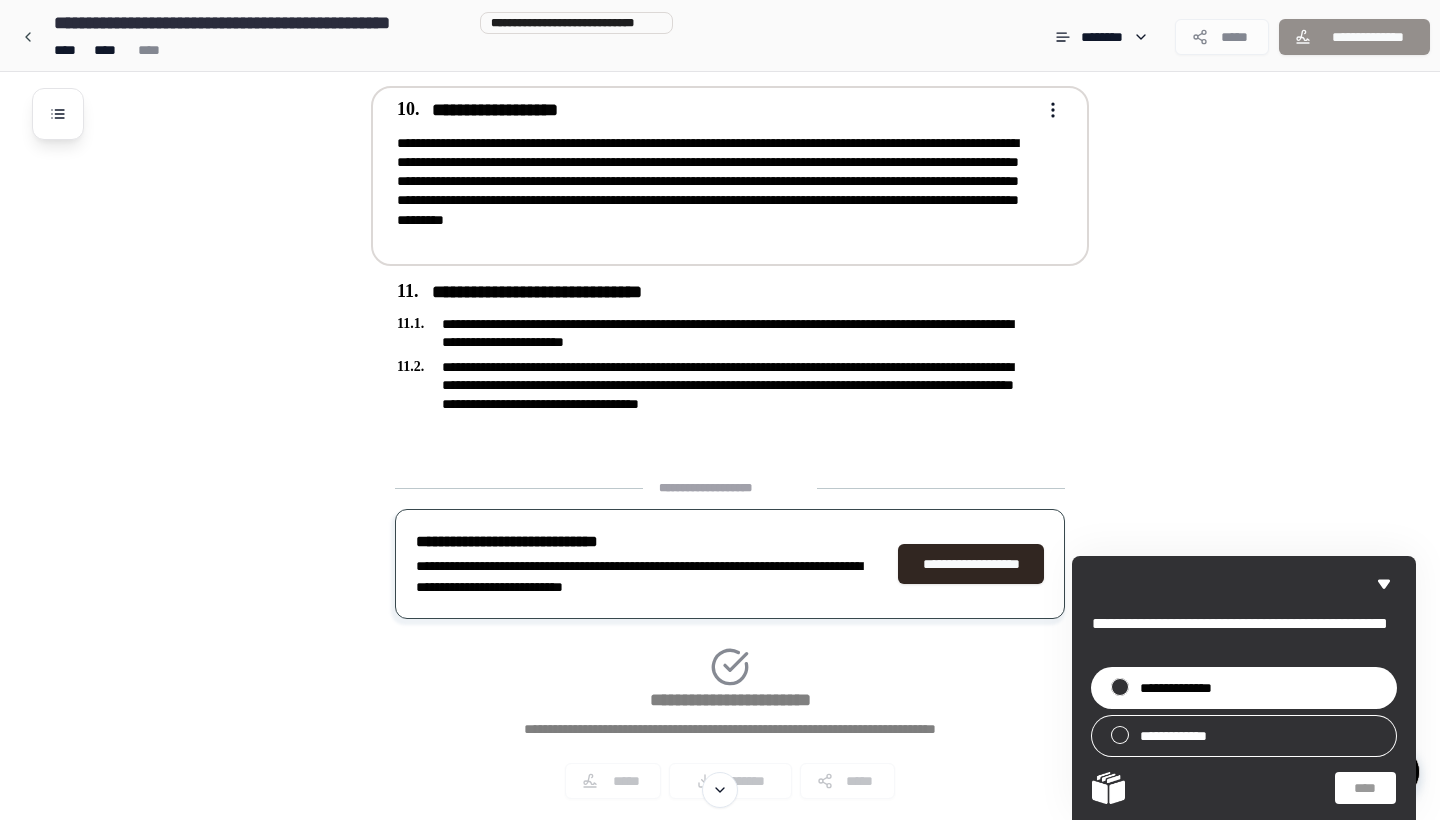 click at bounding box center (1120, 687) 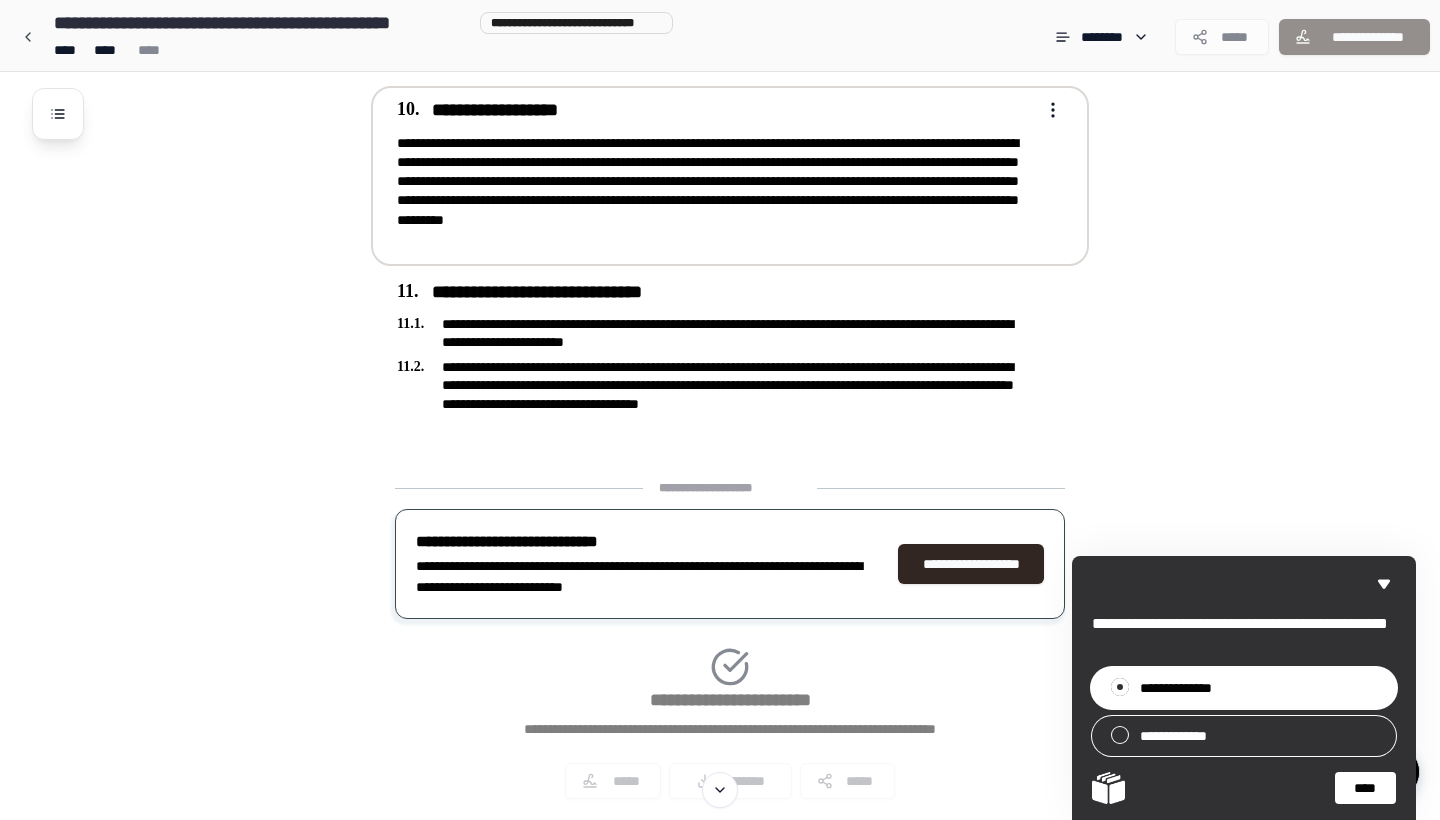 click on "**********" at bounding box center [1244, 688] 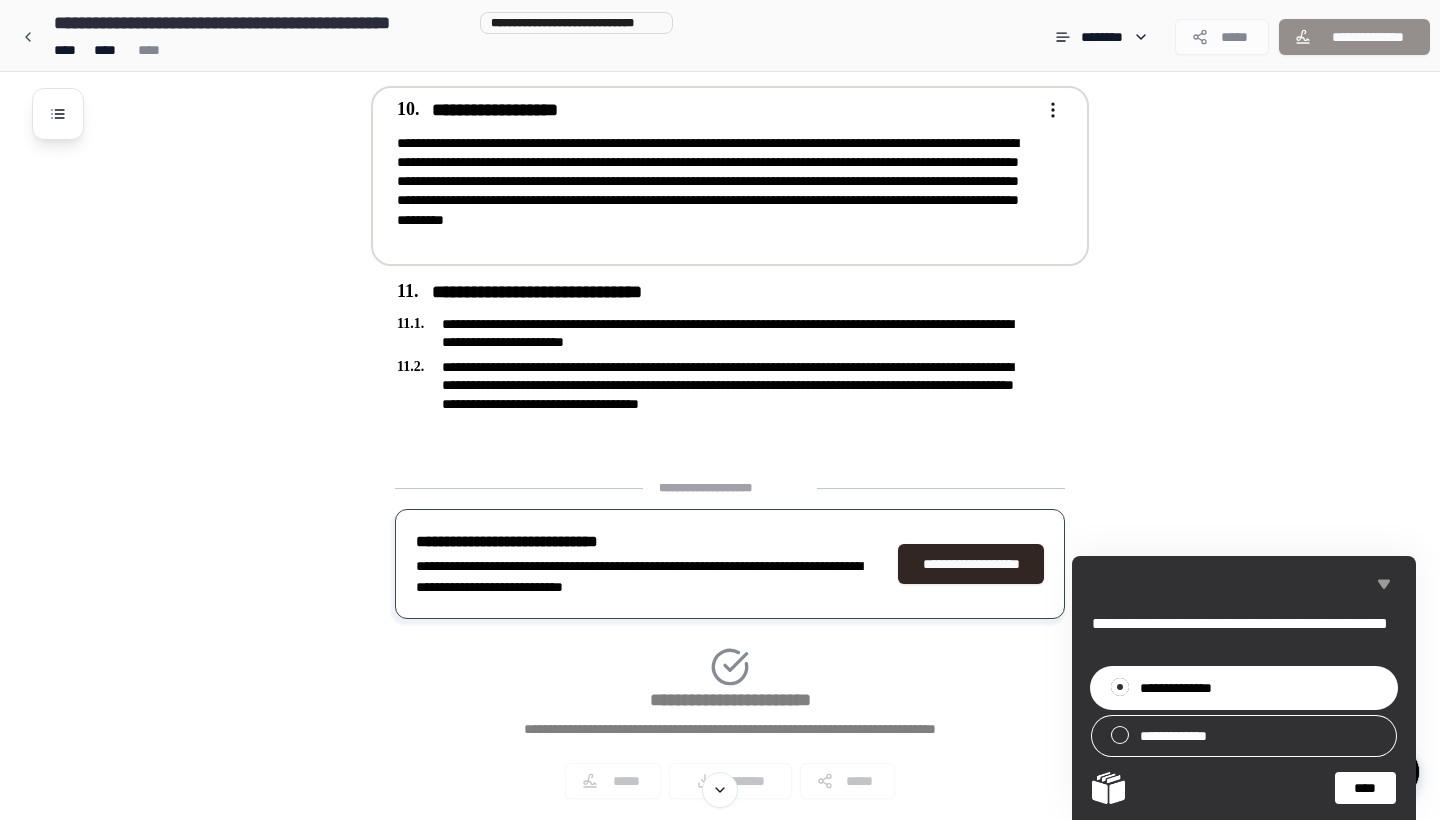 click 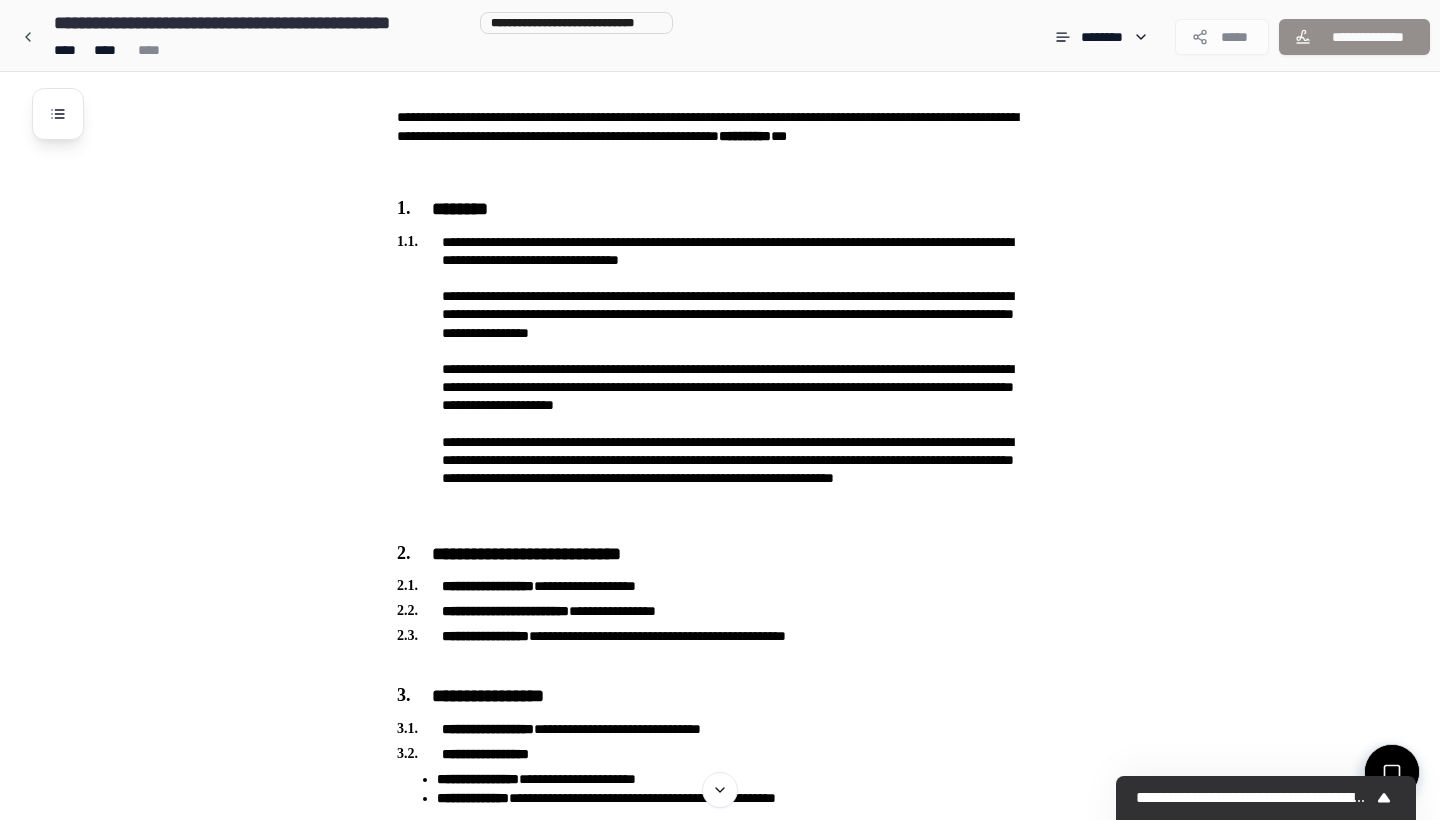 scroll, scrollTop: 152, scrollLeft: 0, axis: vertical 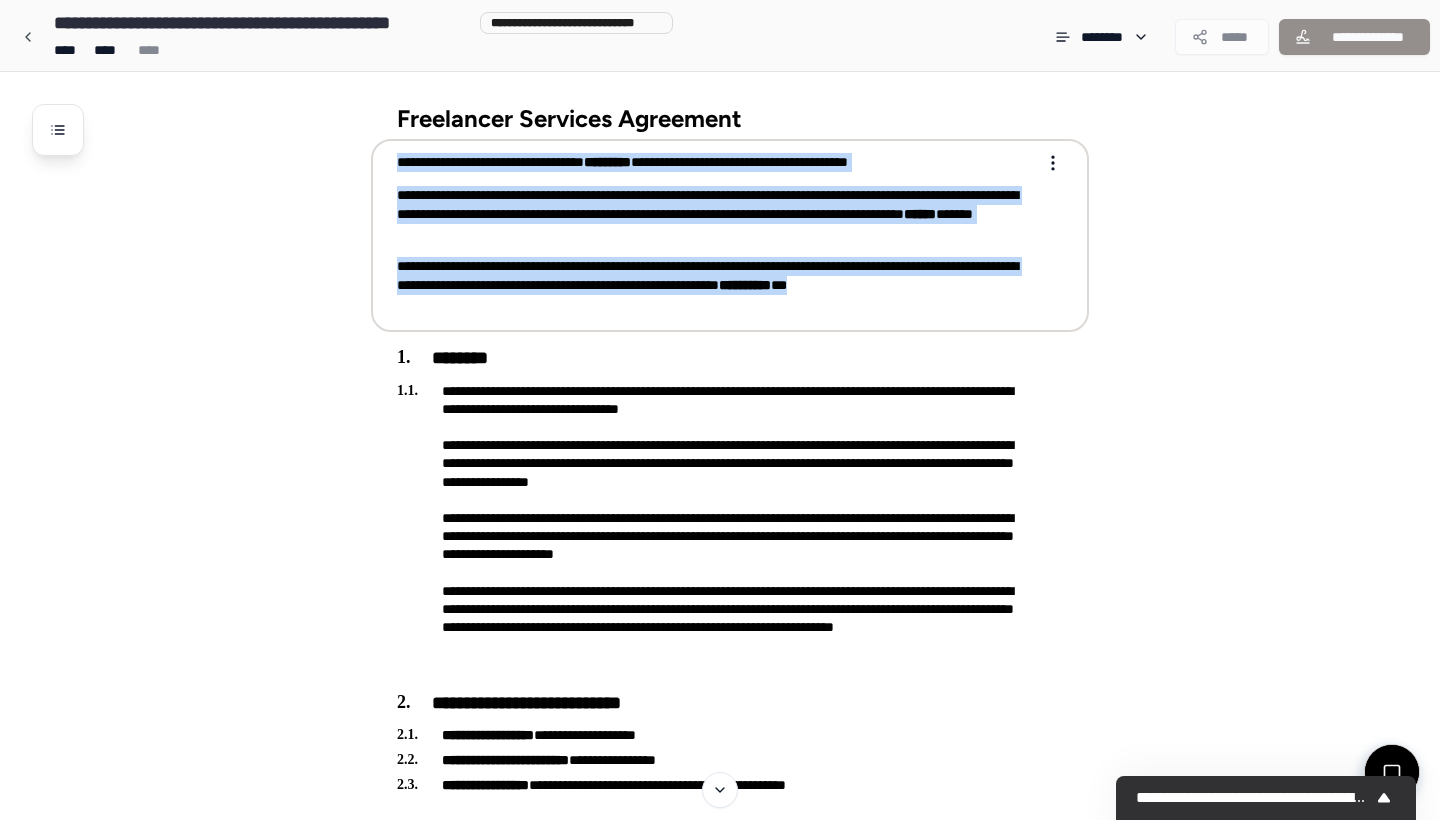 drag, startPoint x: 591, startPoint y: 304, endPoint x: 399, endPoint y: 163, distance: 238.2121 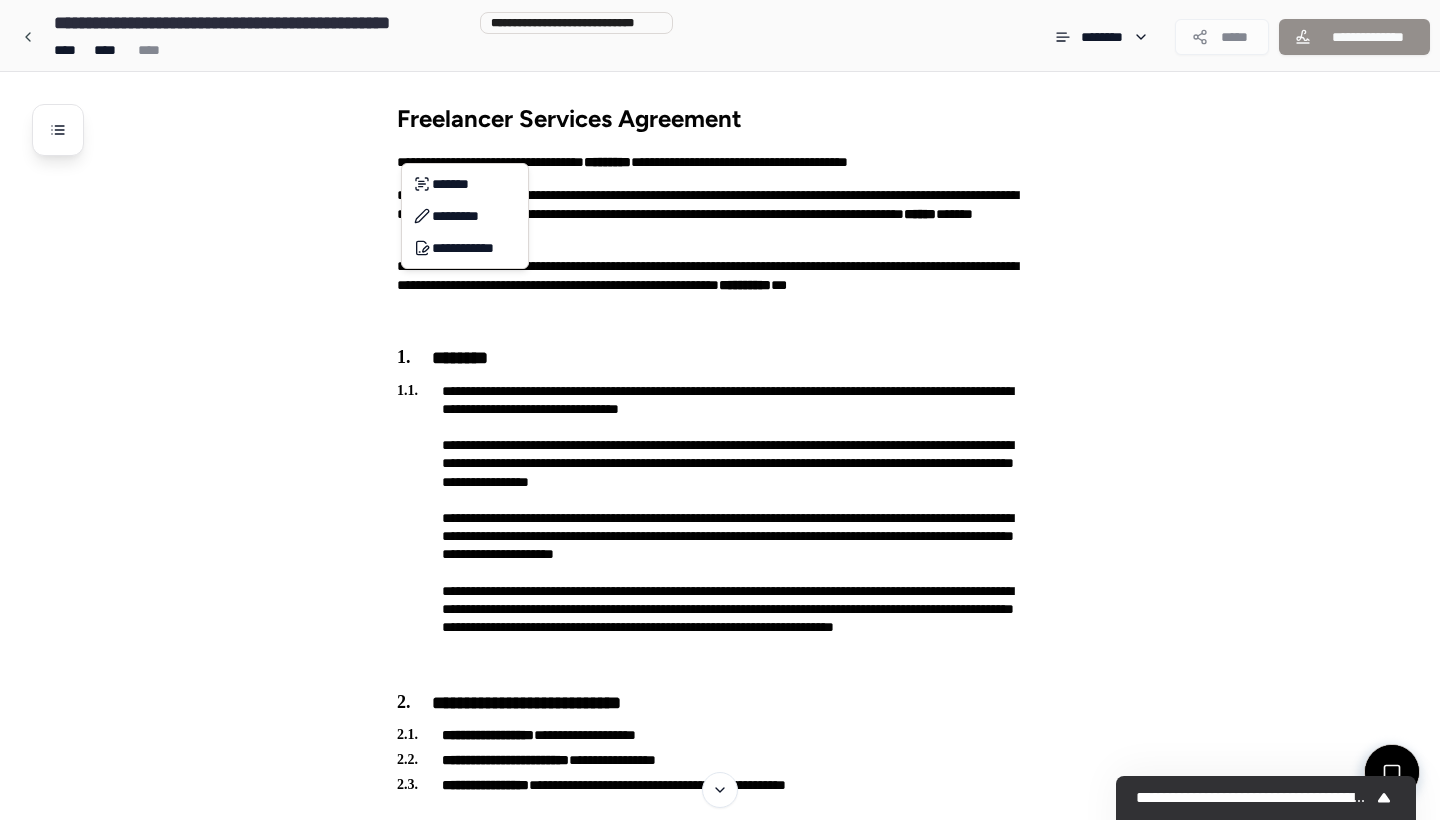 click on "**********" at bounding box center (720, 2034) 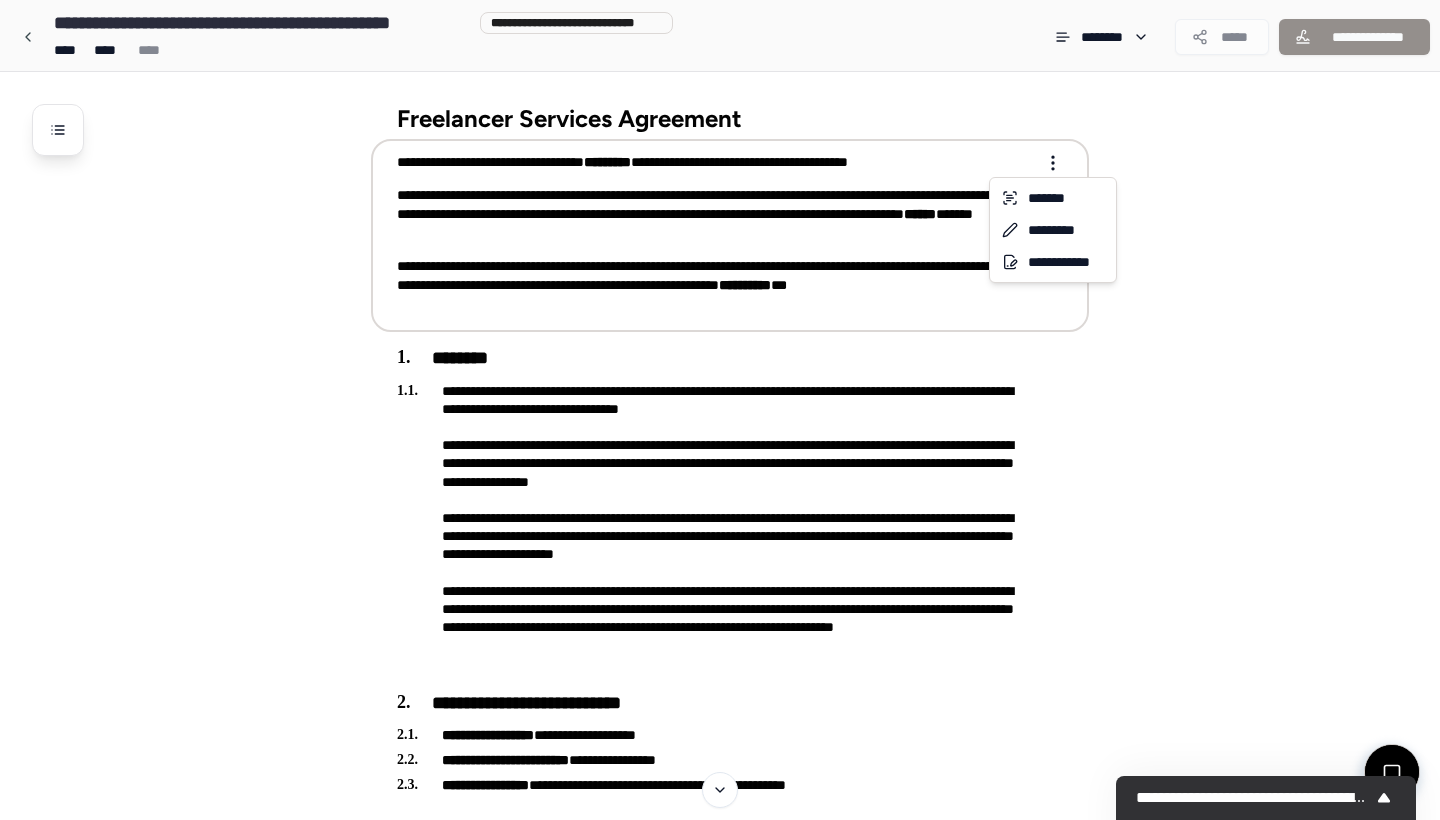 click on "**********" at bounding box center (720, 2034) 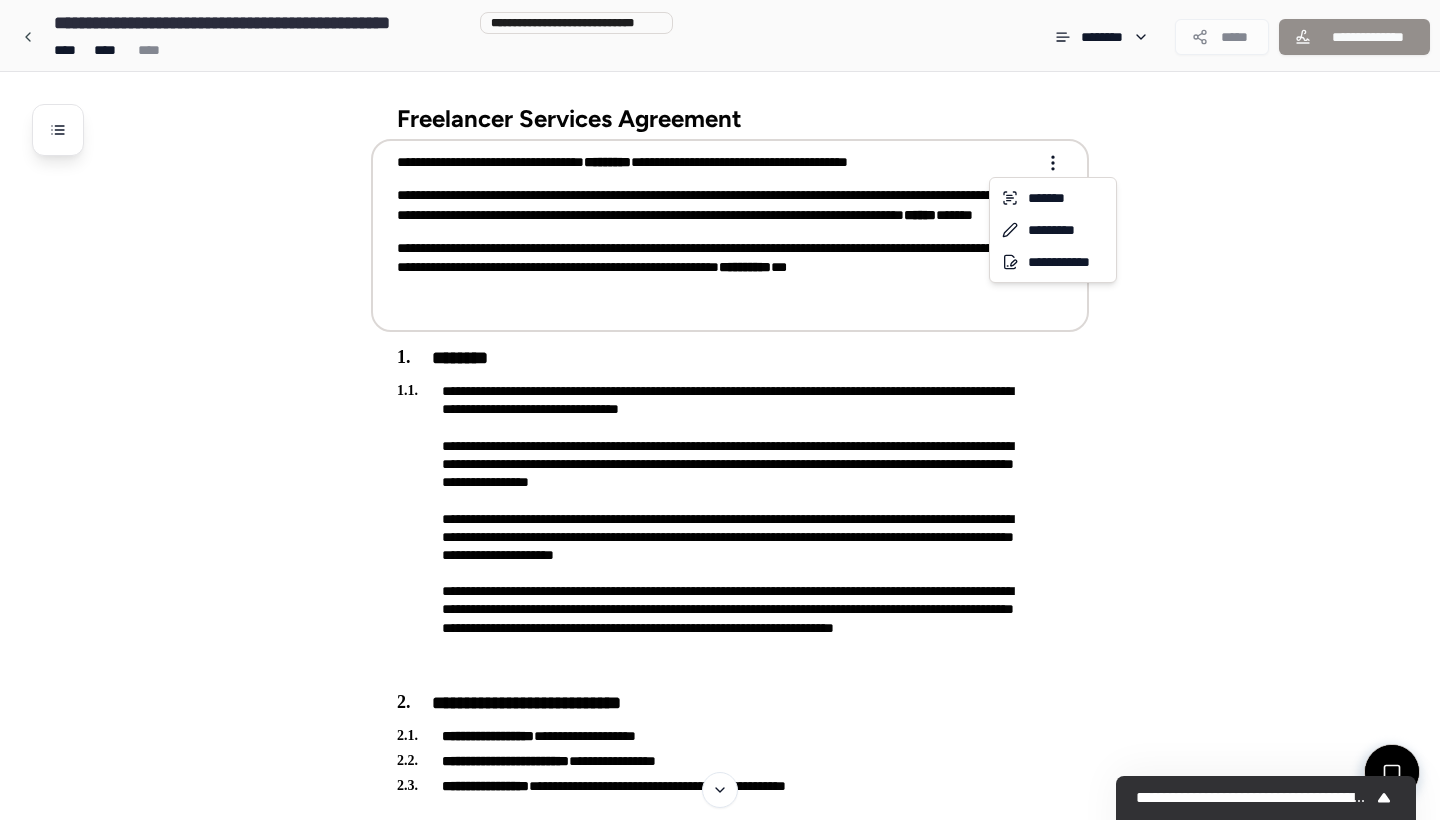 click on "**********" at bounding box center [720, 2034] 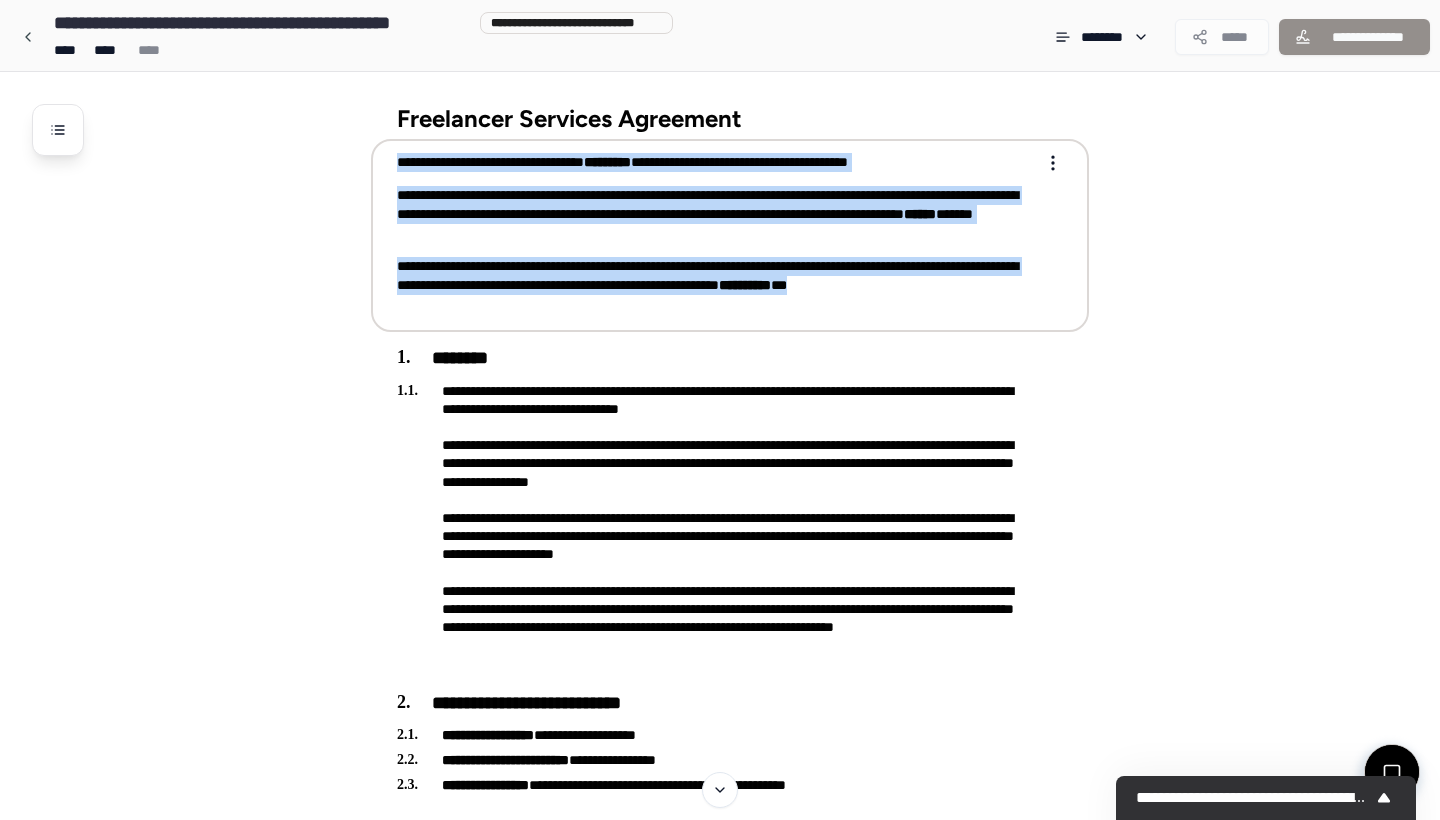 drag, startPoint x: 594, startPoint y: 313, endPoint x: 393, endPoint y: 159, distance: 253.21335 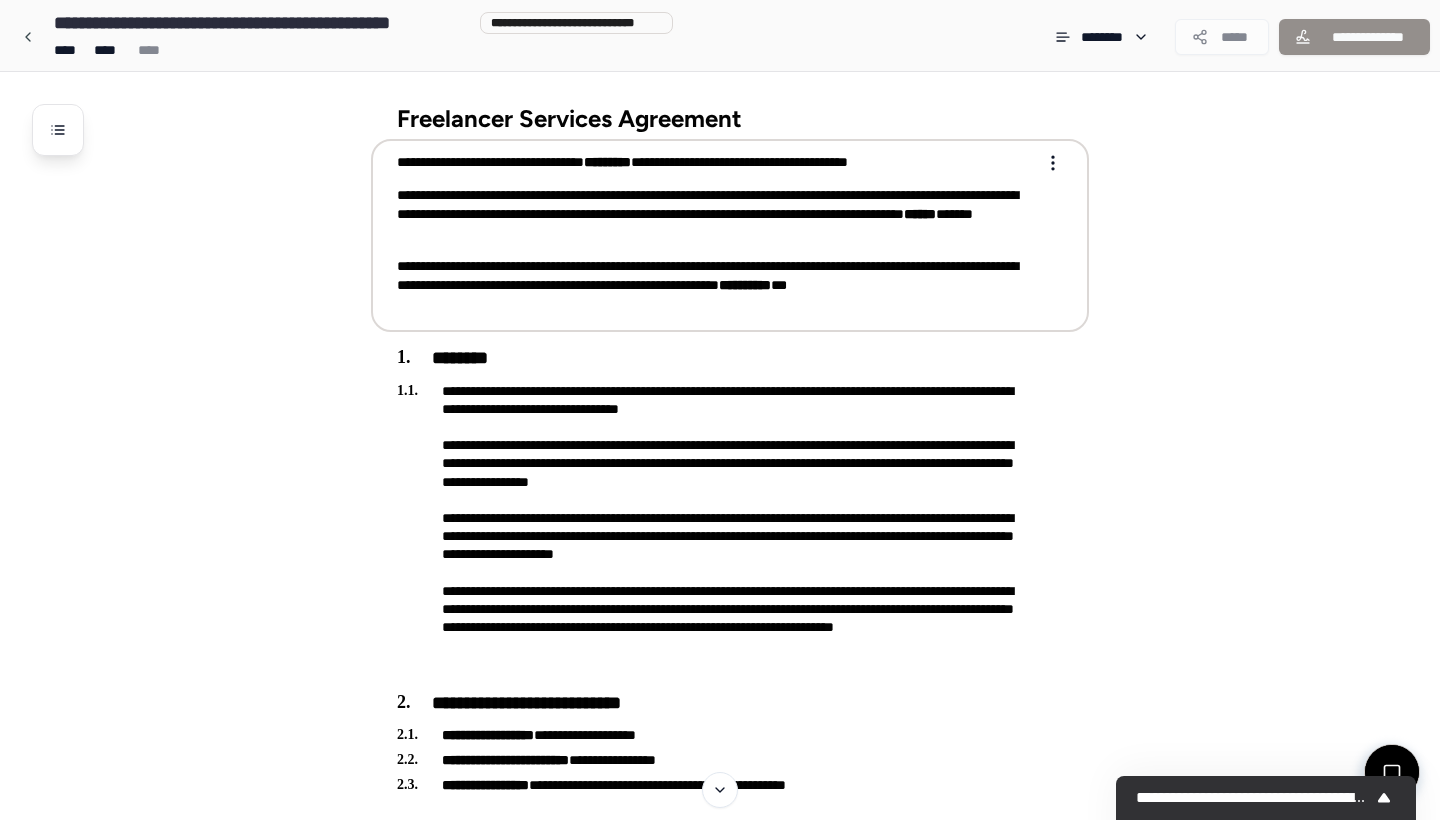 click on "**********" at bounding box center (716, 285) 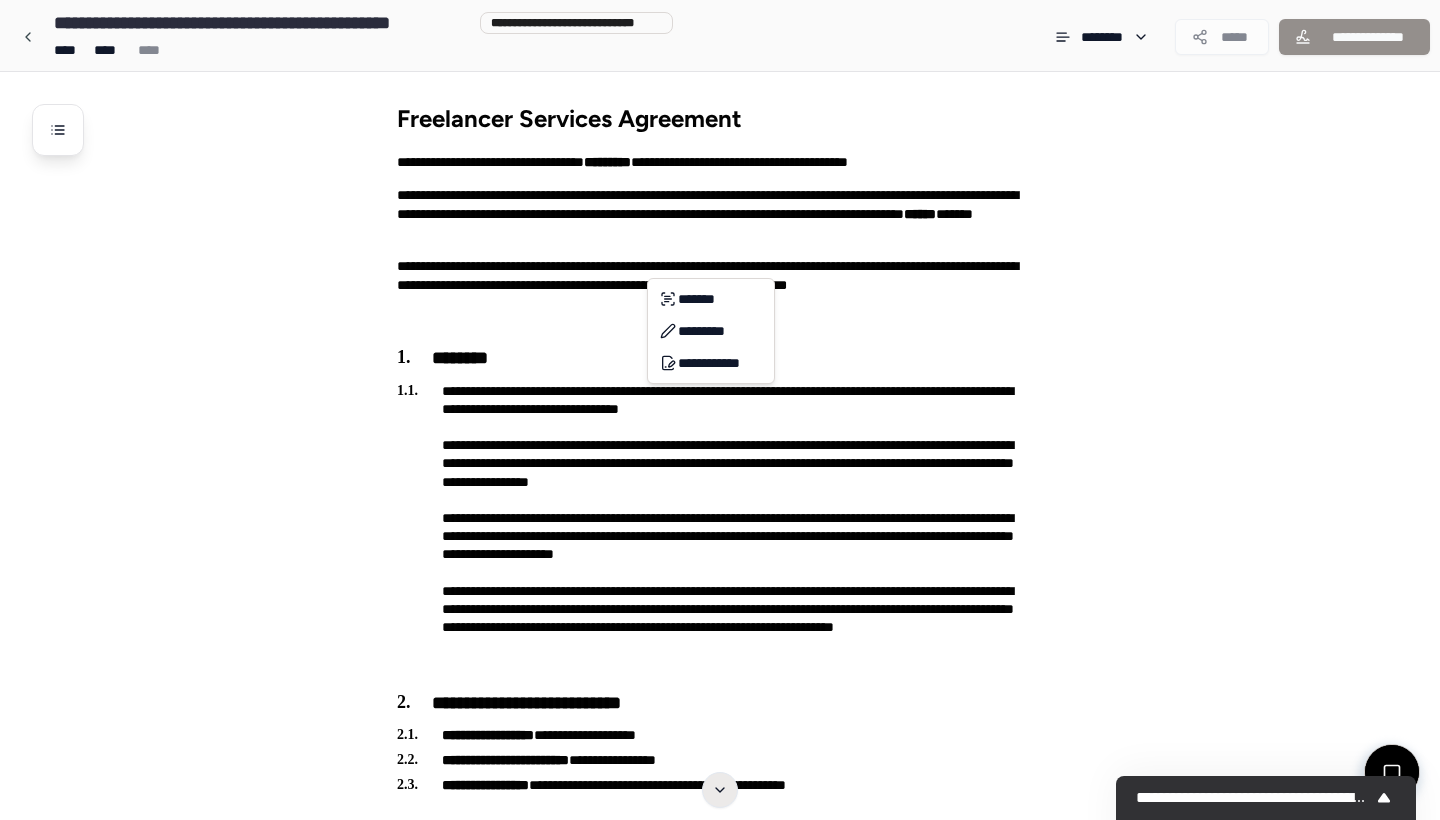 click on "**********" at bounding box center [720, 2034] 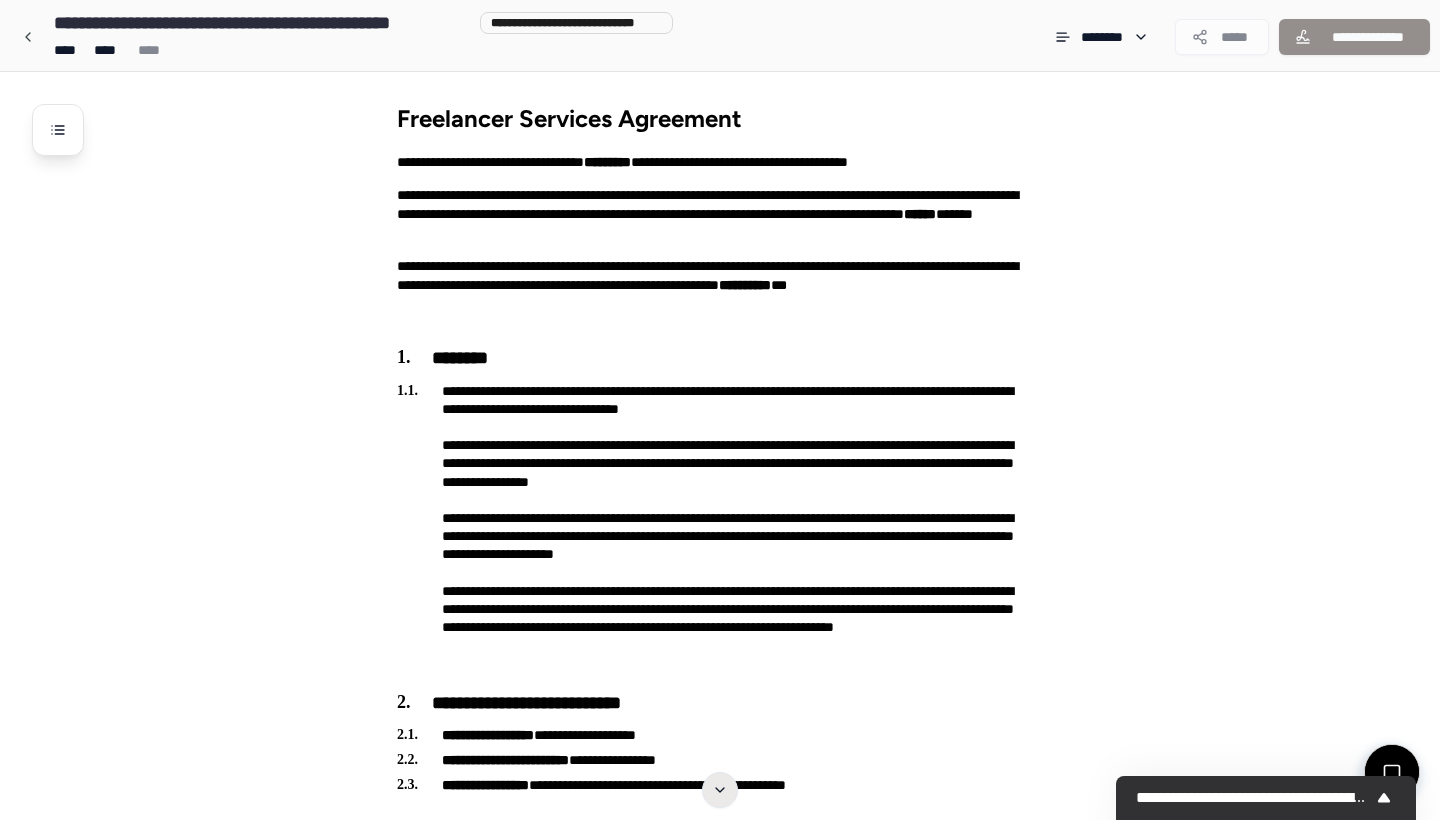 click at bounding box center (720, 790) 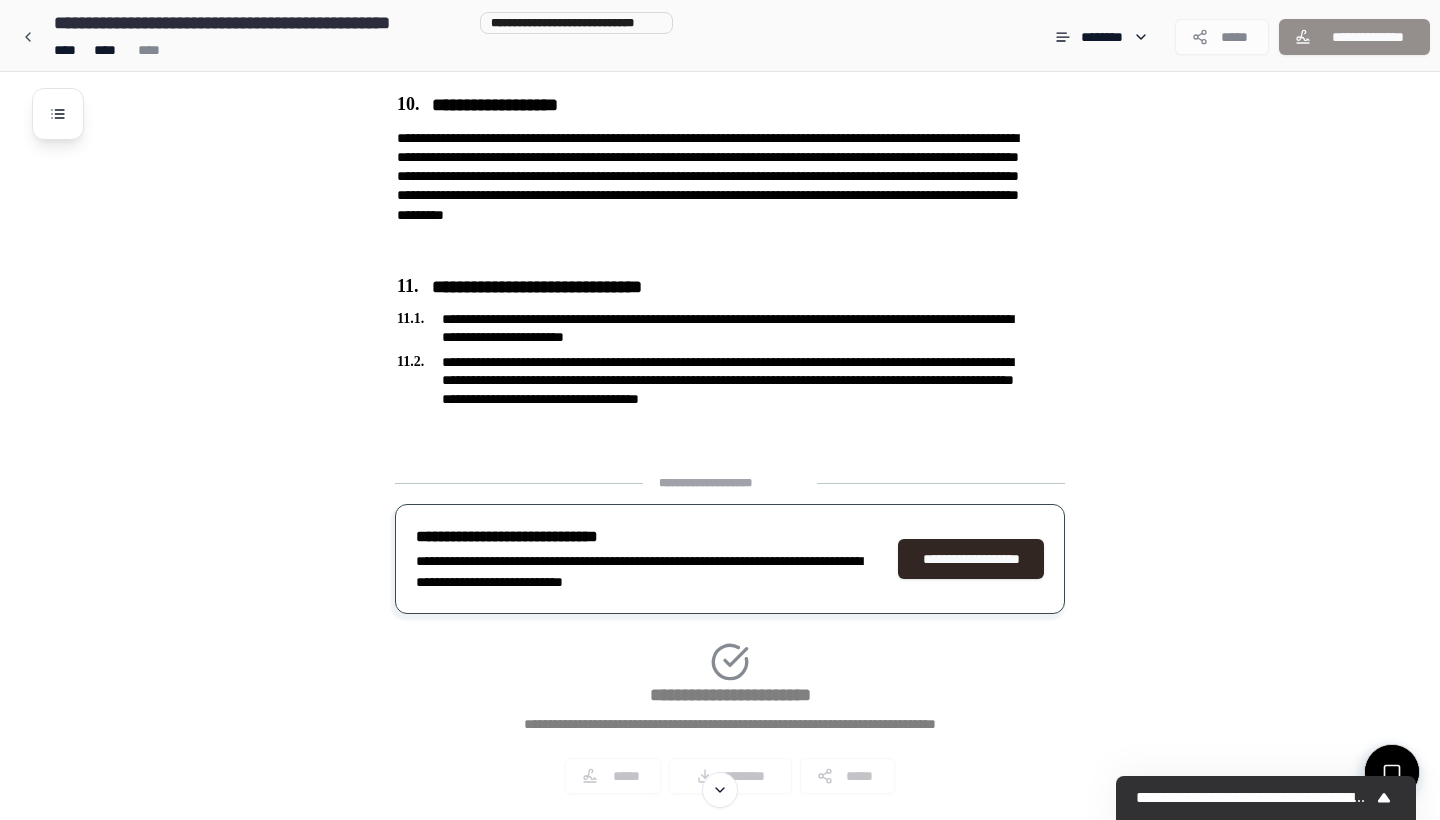 scroll, scrollTop: 3171, scrollLeft: 0, axis: vertical 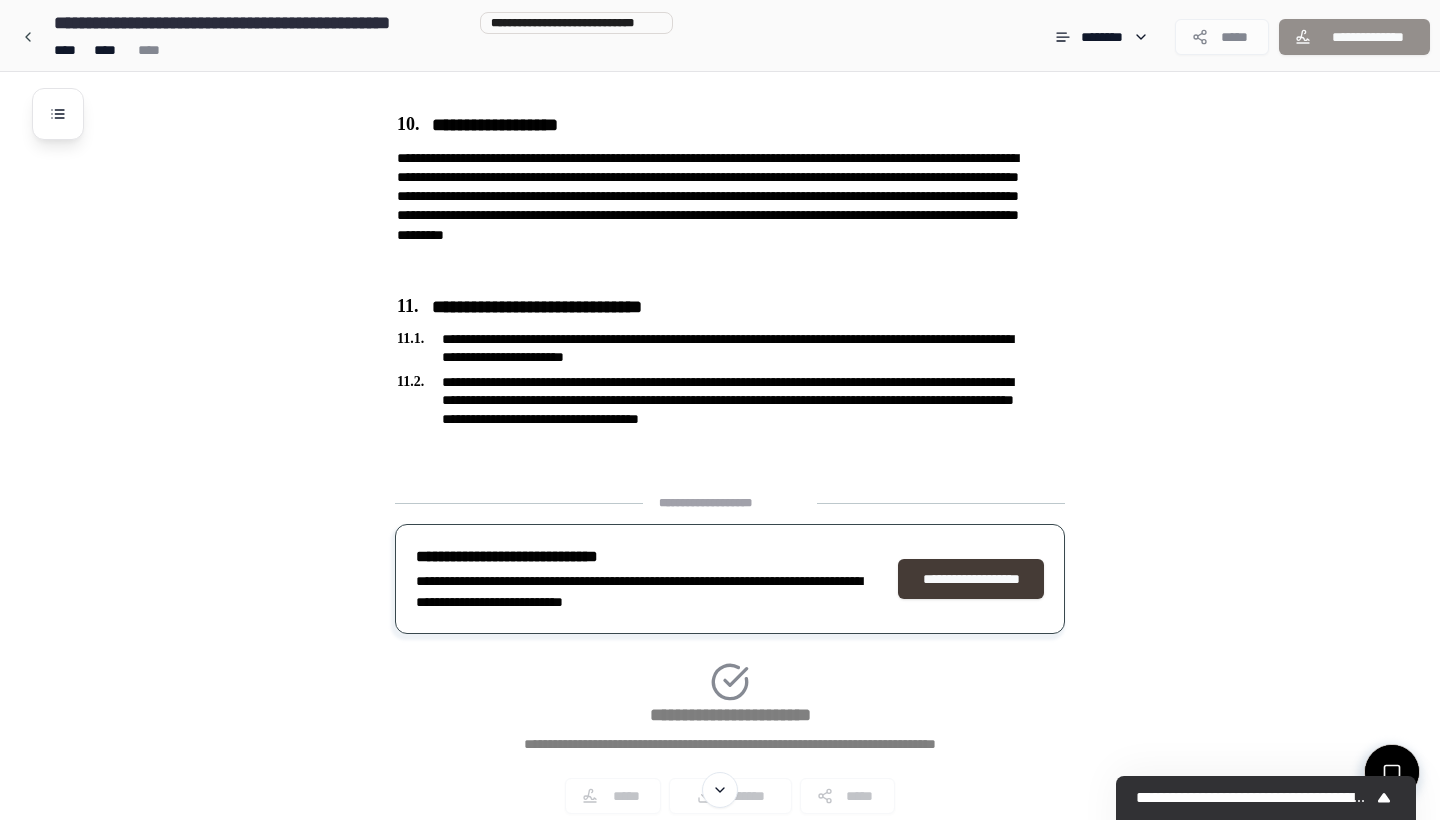 click on "**********" at bounding box center [971, 579] 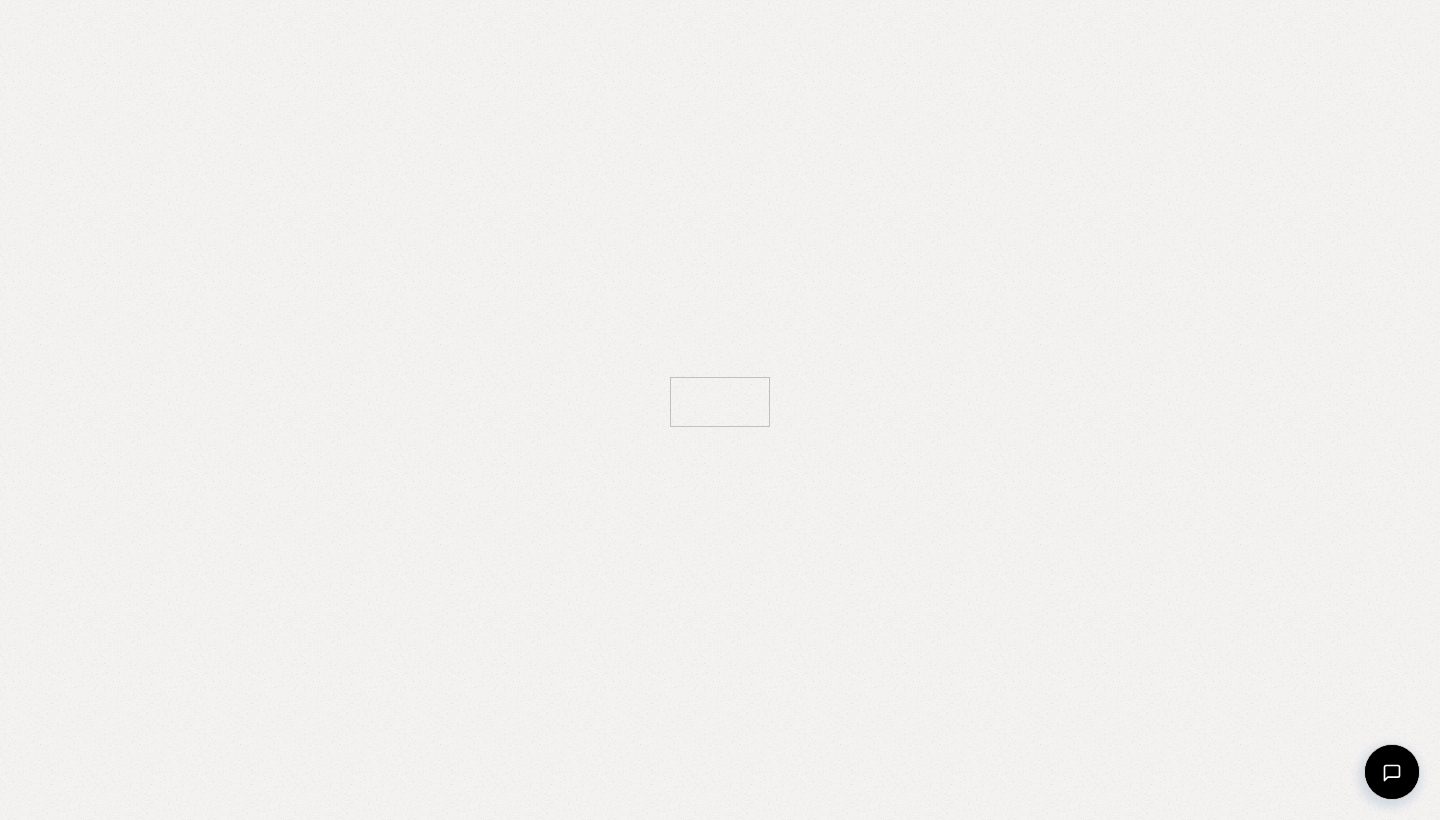scroll, scrollTop: 0, scrollLeft: 0, axis: both 